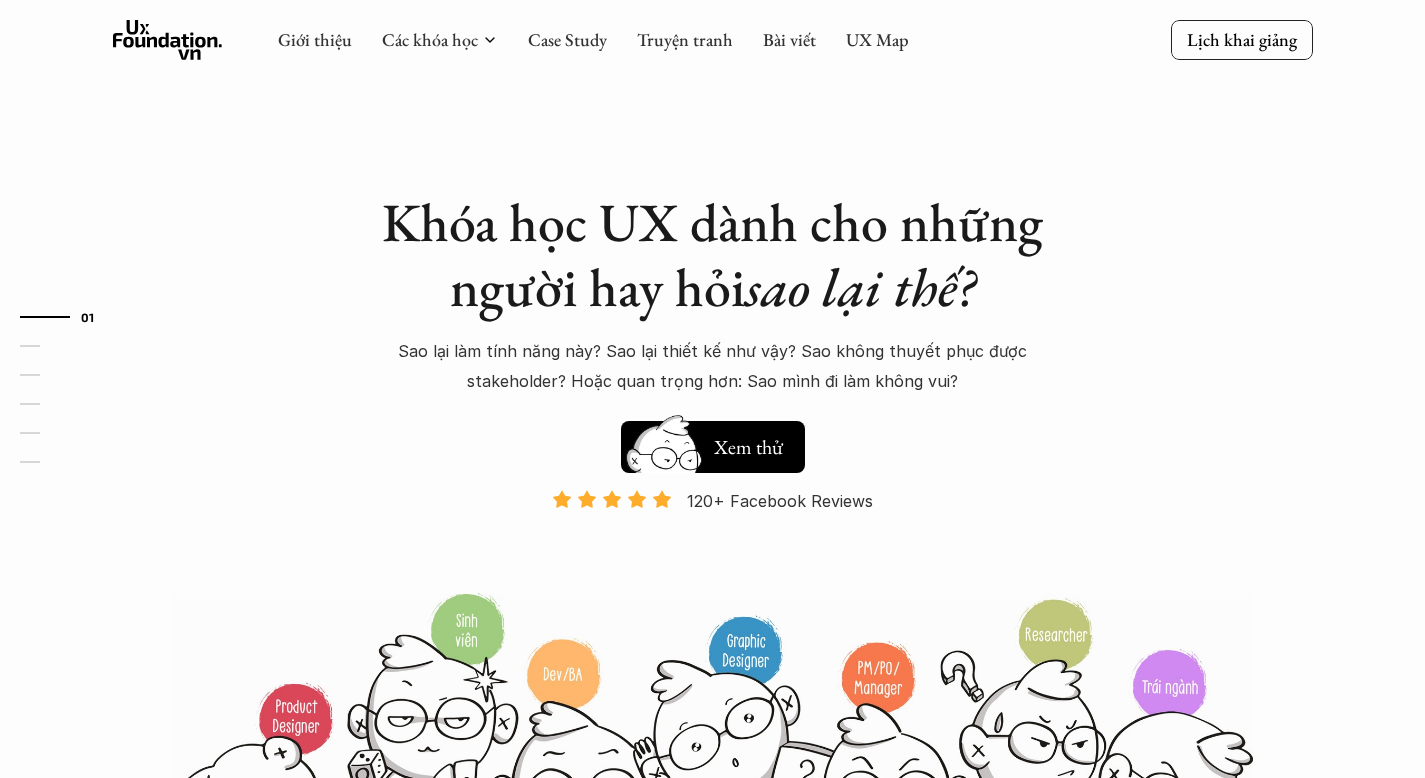 scroll, scrollTop: 0, scrollLeft: 0, axis: both 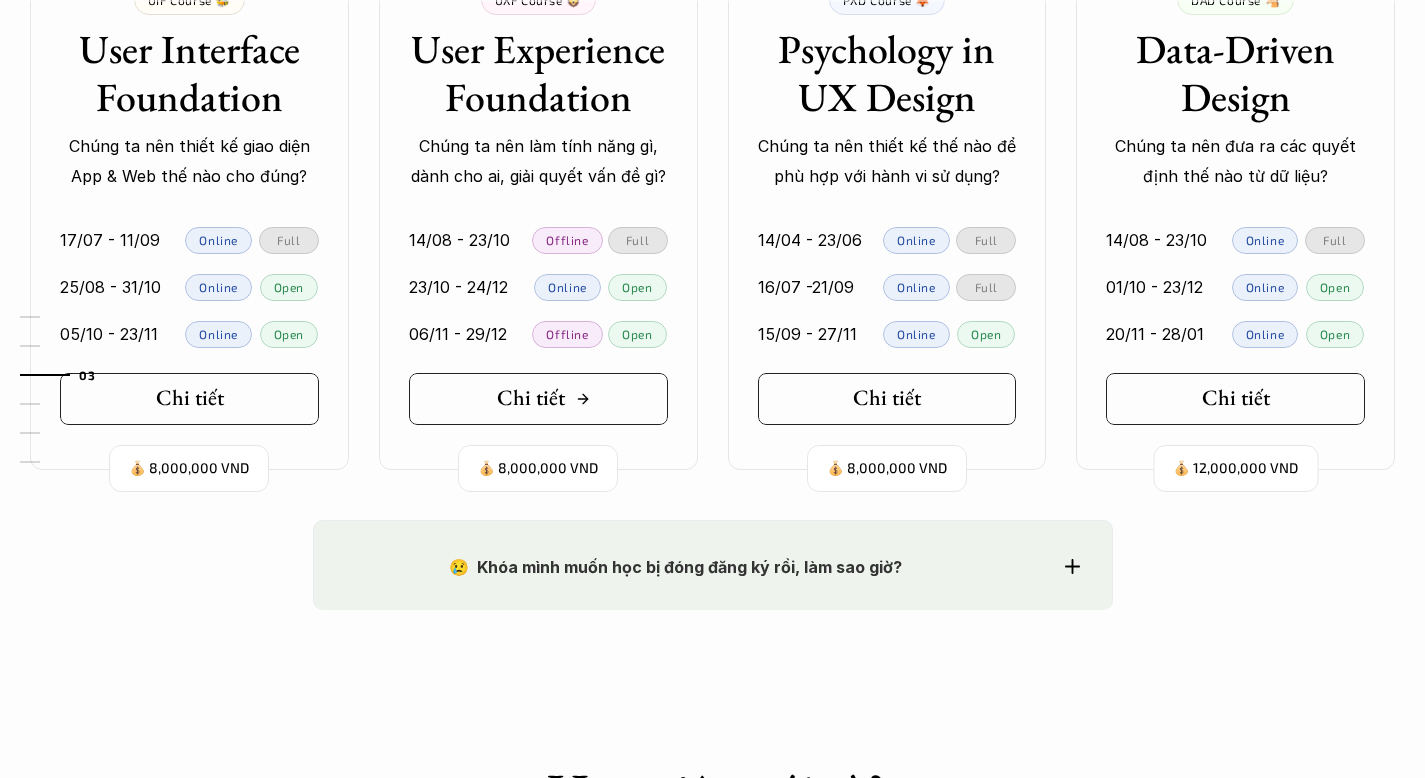 click on "Chi tiết" at bounding box center [538, 399] 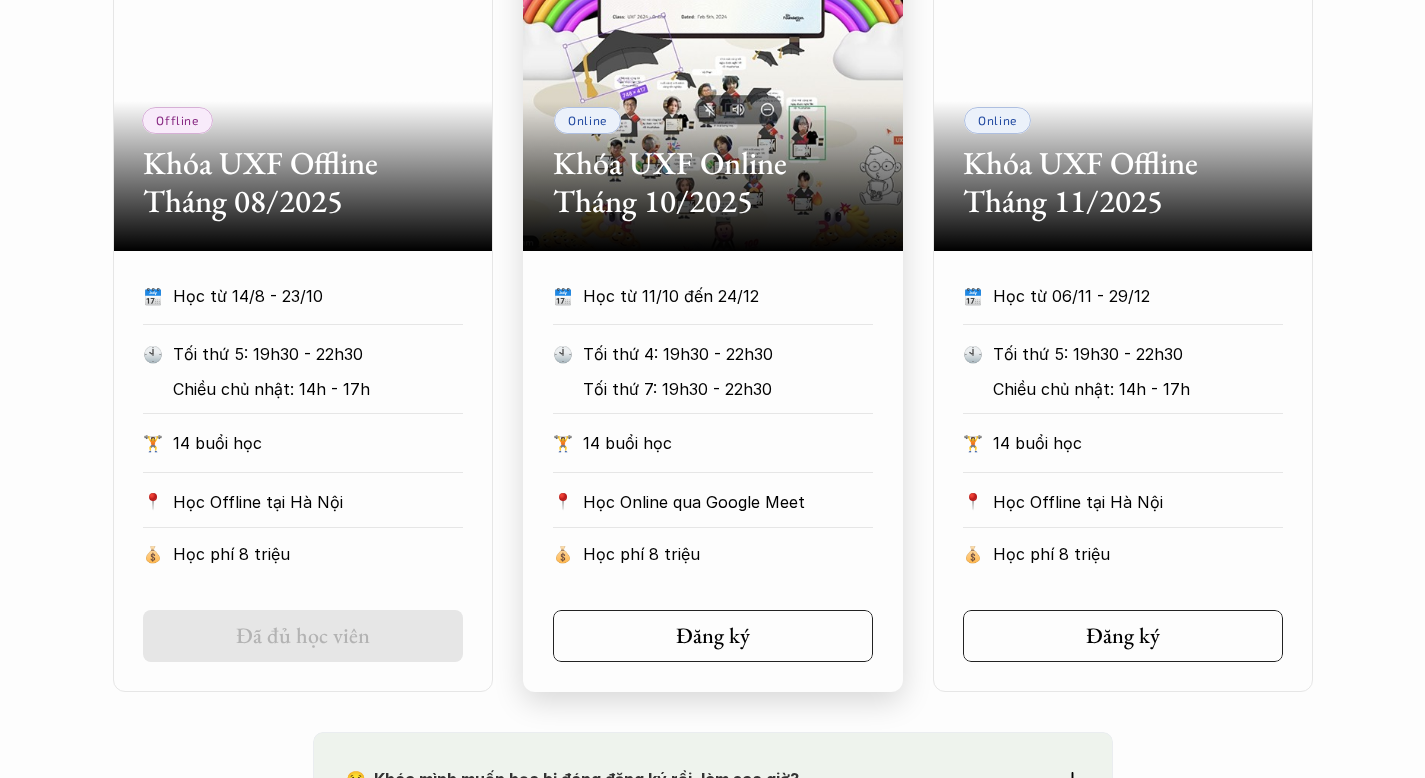 scroll, scrollTop: 914, scrollLeft: 0, axis: vertical 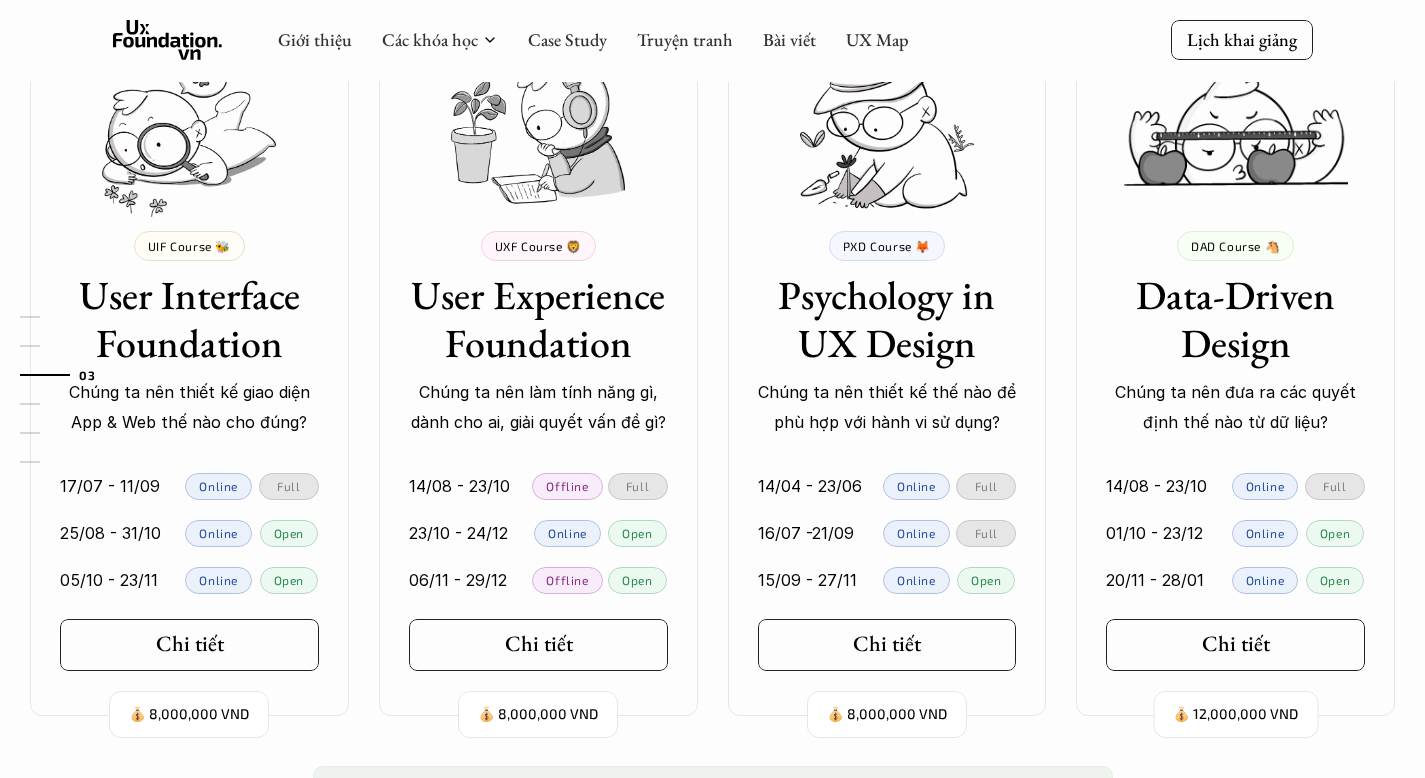 click on "01 02 03 04 05 06" at bounding box center (100, 389) 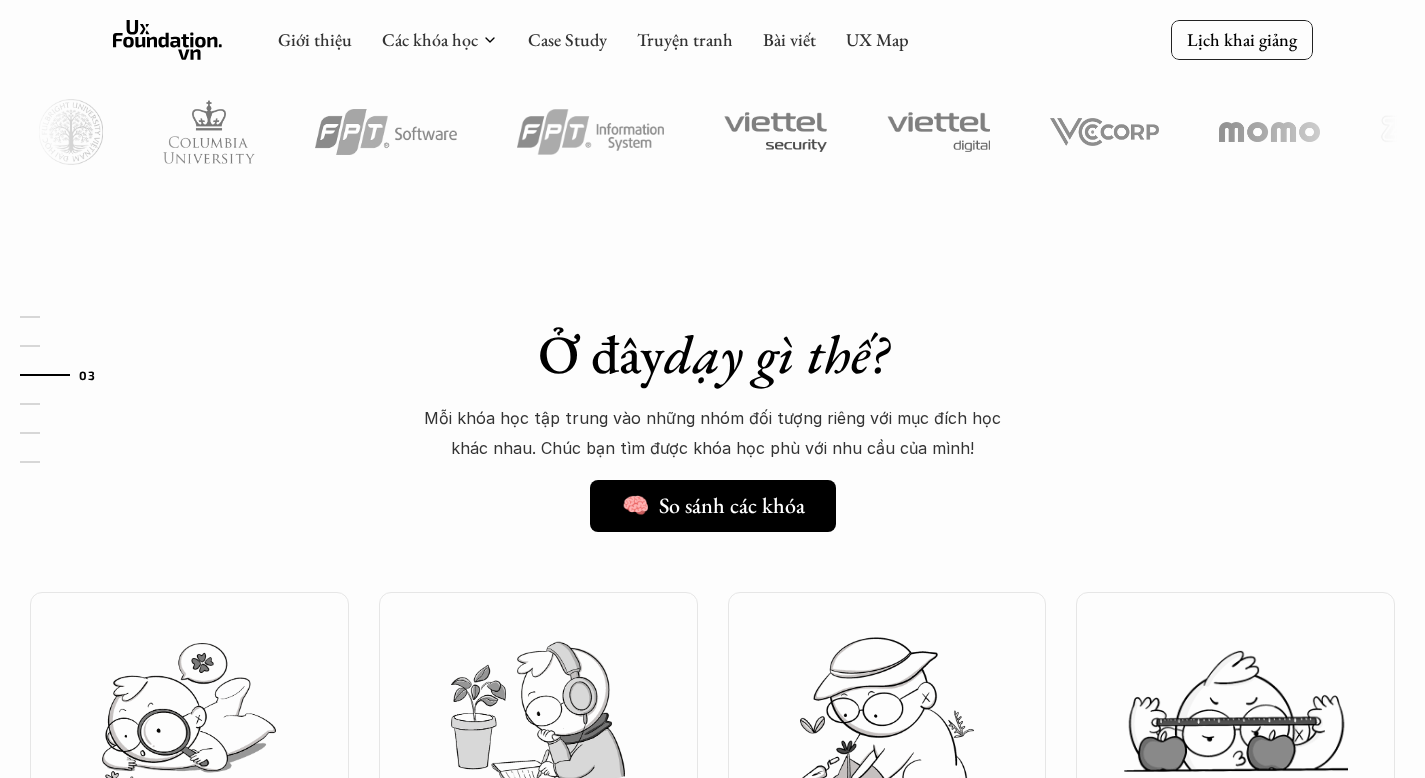 scroll, scrollTop: 1781, scrollLeft: 0, axis: vertical 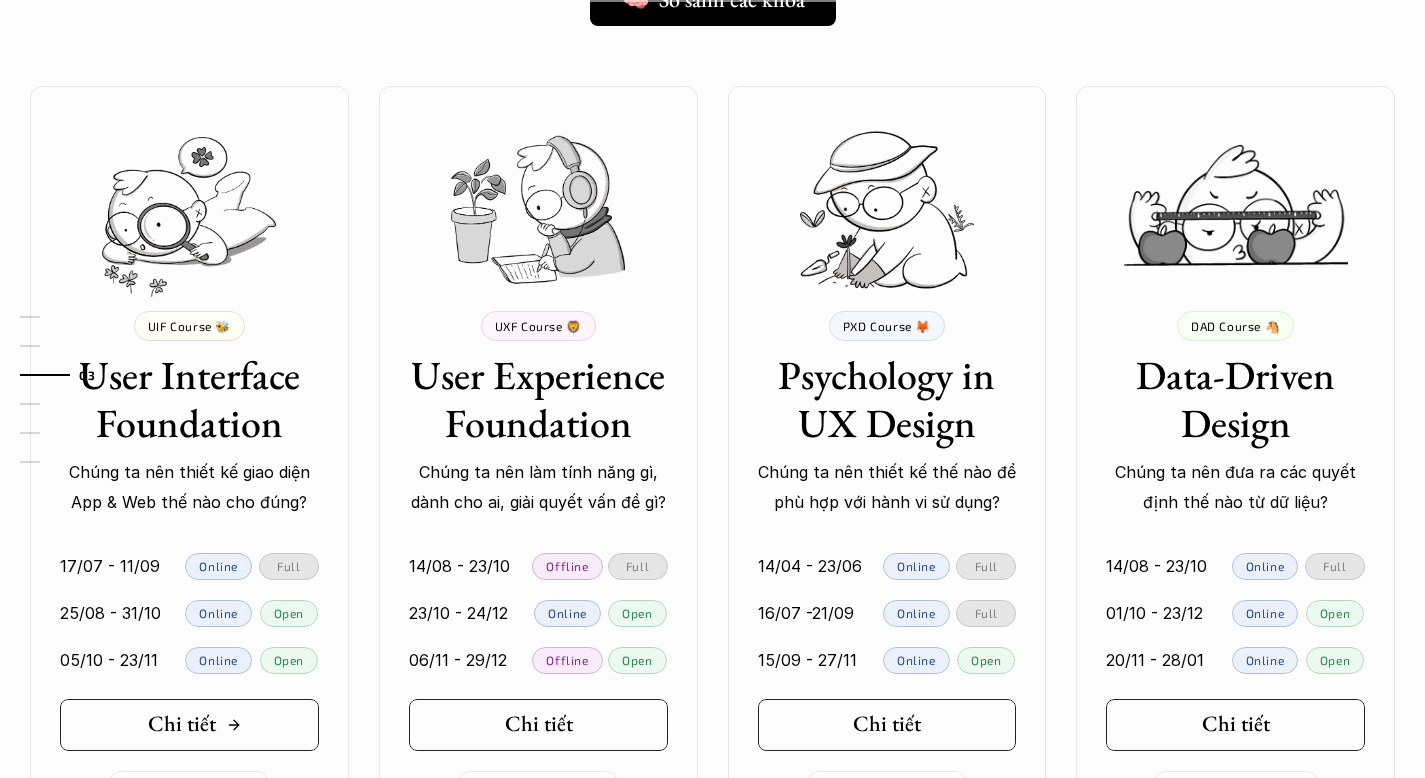 click on "Chi tiết" at bounding box center [189, 725] 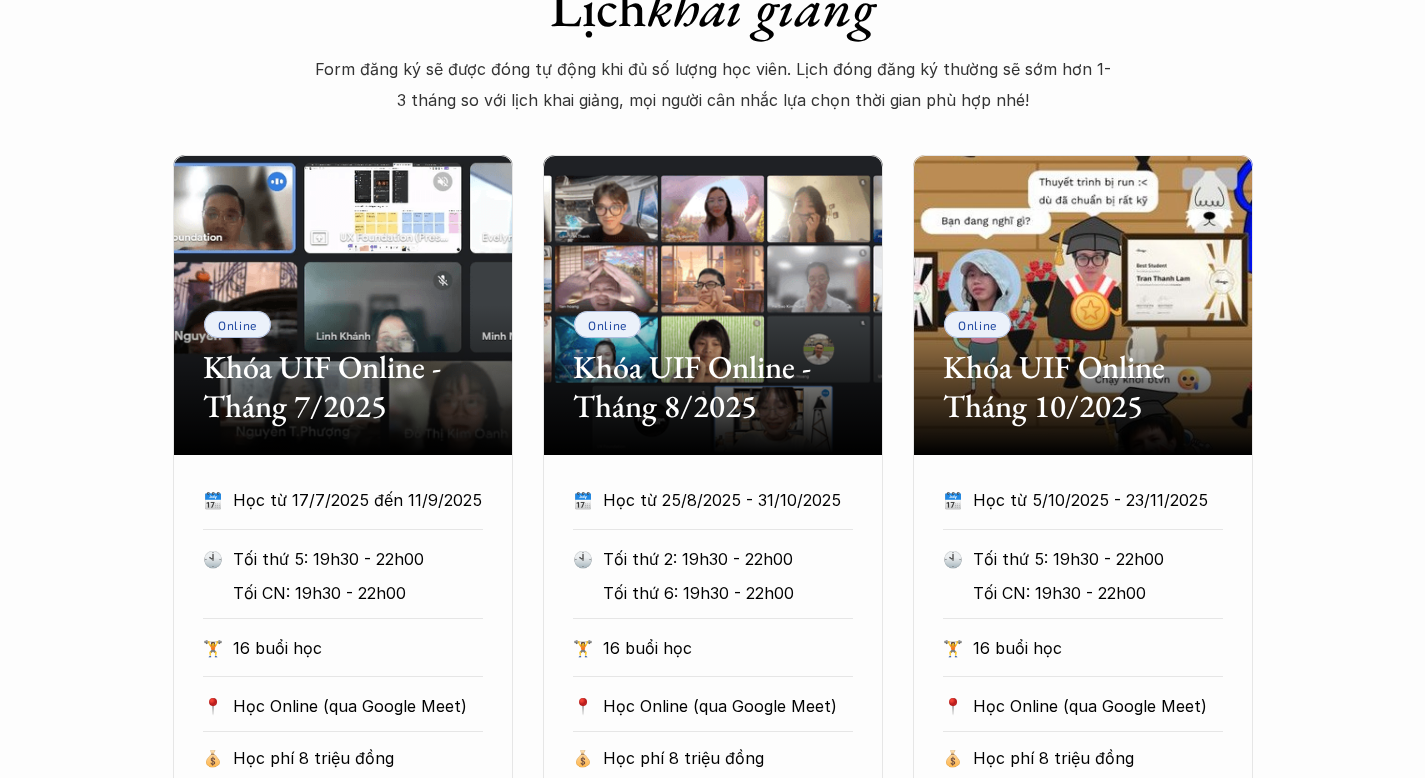scroll, scrollTop: 914, scrollLeft: 0, axis: vertical 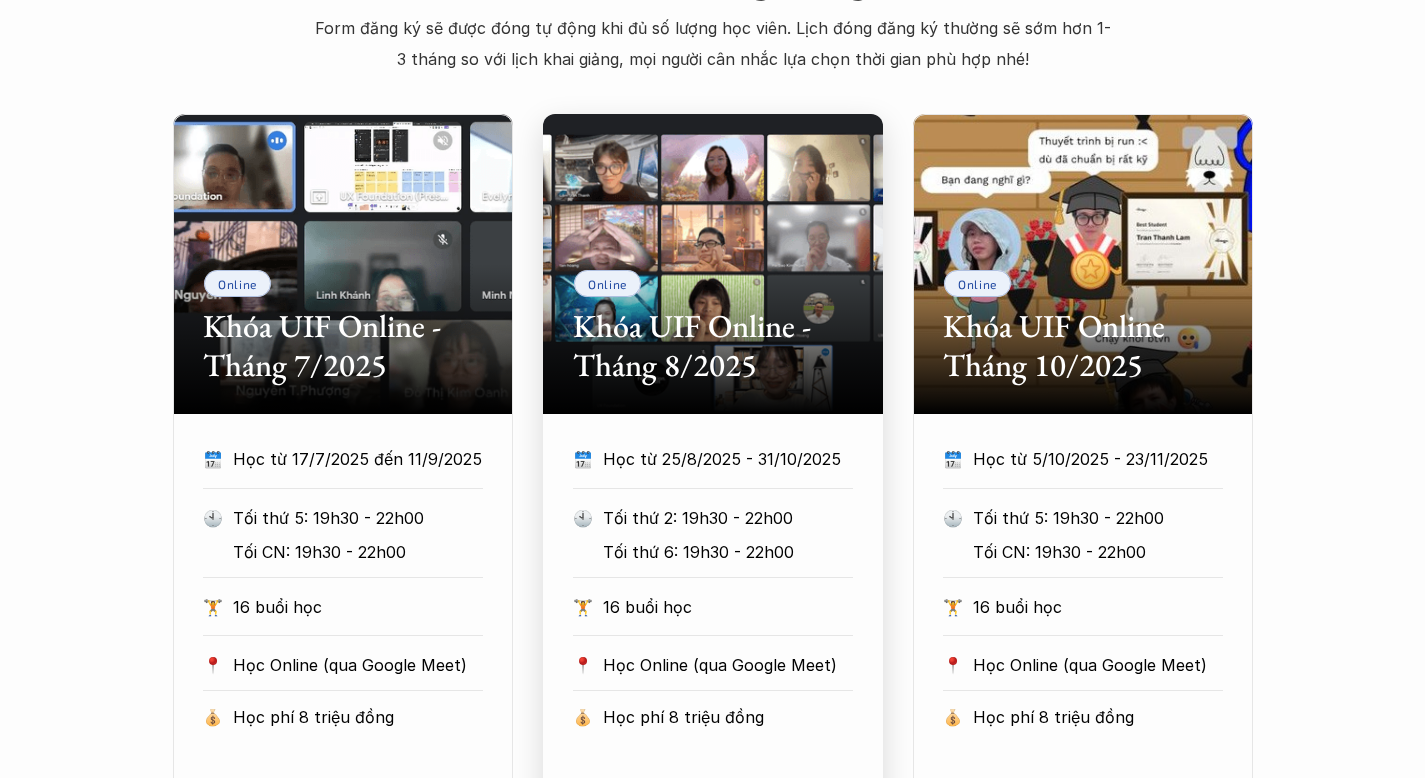 click on "Online Khóa UIF Online - Tháng 8/2025" at bounding box center [713, 264] 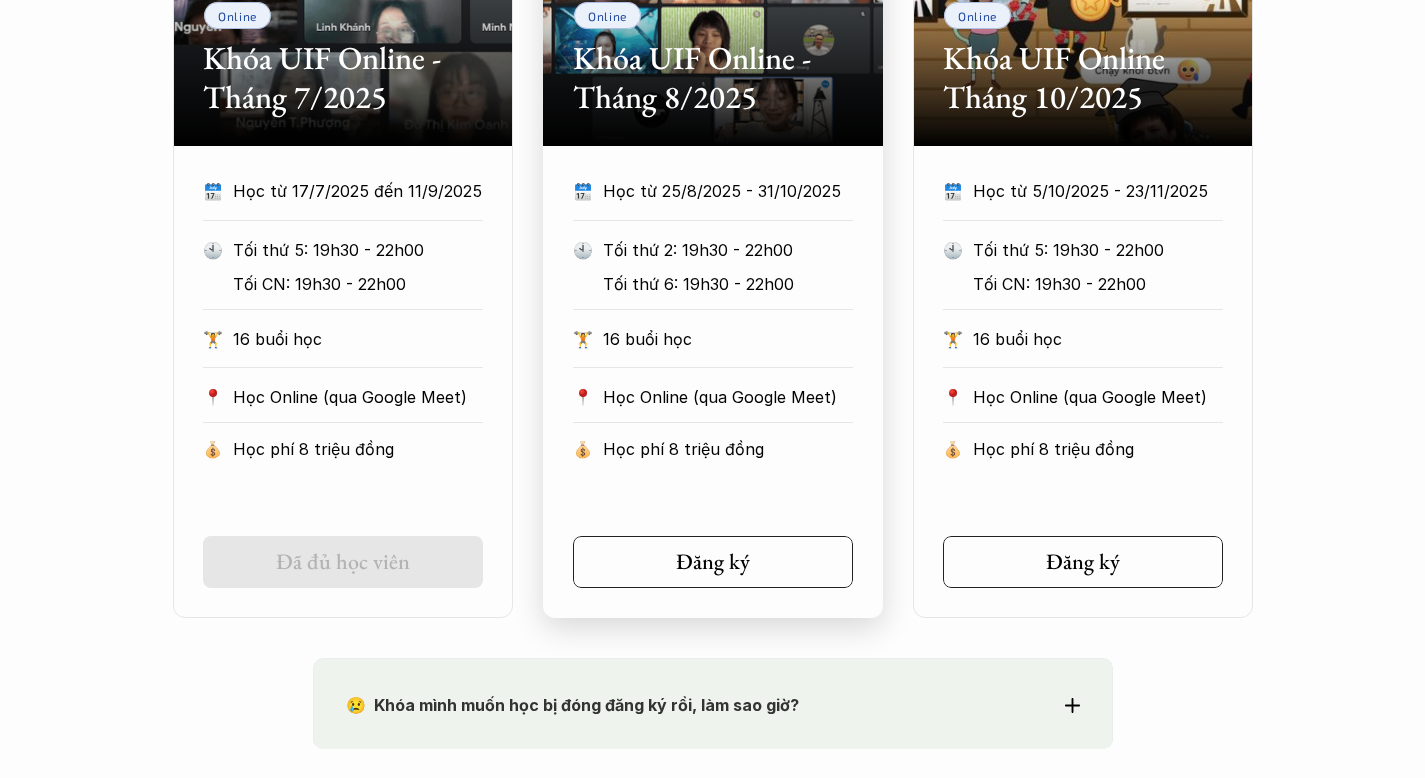 scroll, scrollTop: 1188, scrollLeft: 0, axis: vertical 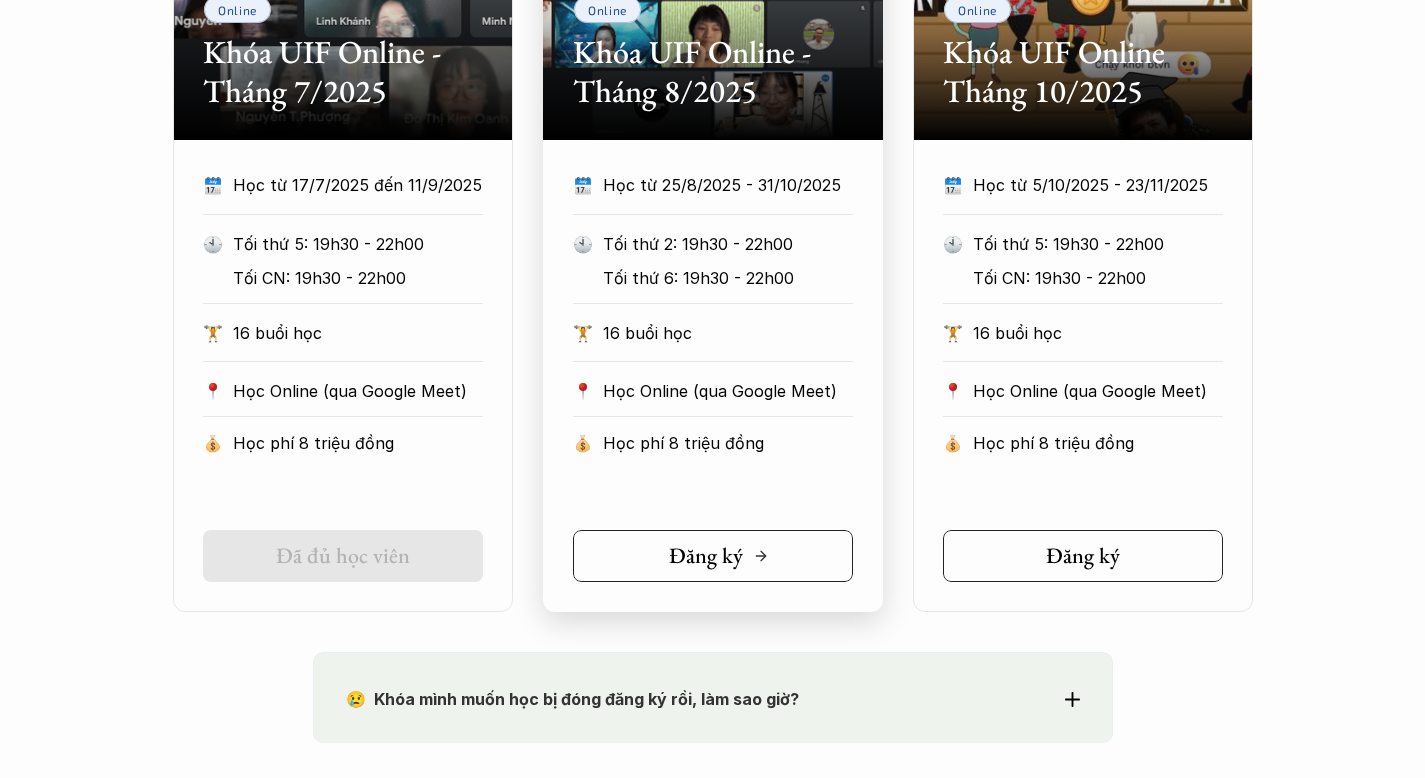click on "Đăng ký" at bounding box center (706, 556) 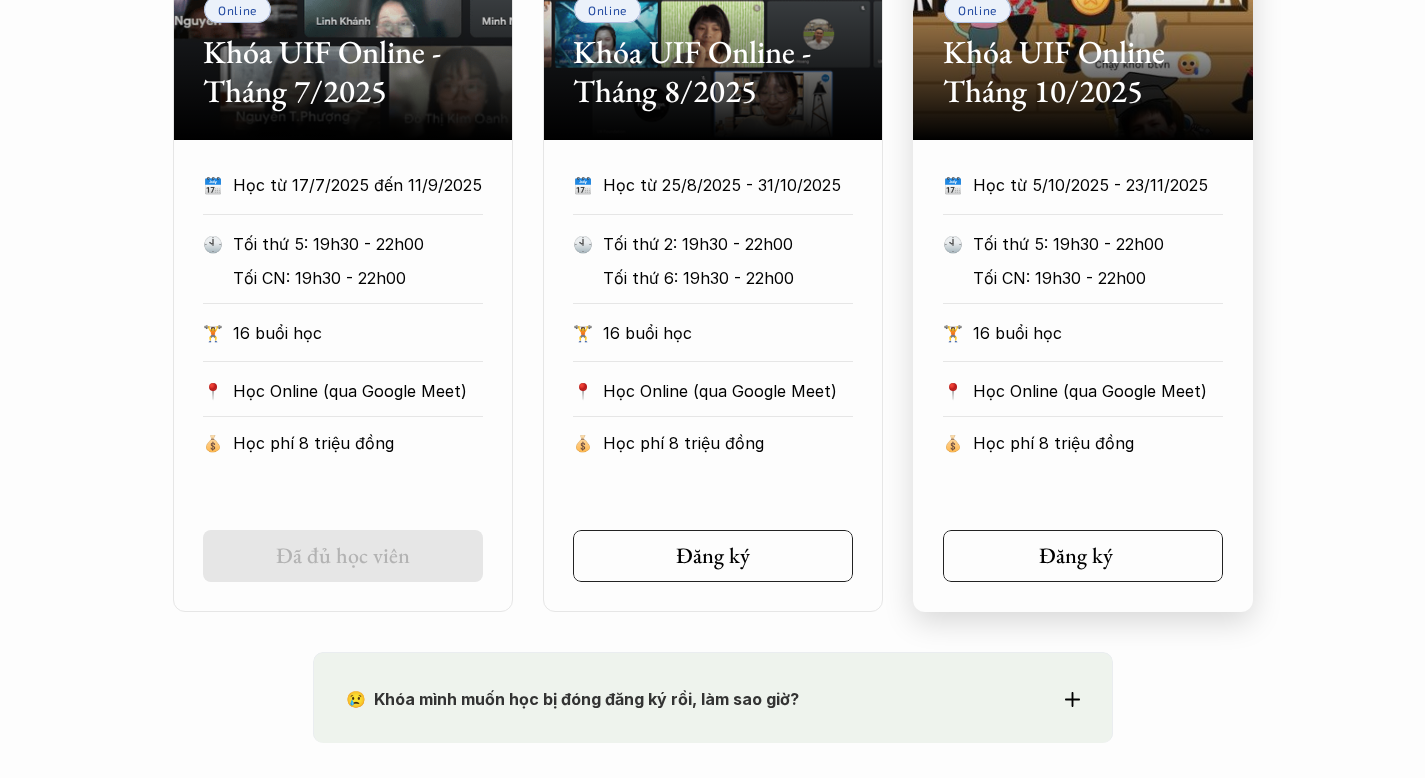click on "Đăng ký" at bounding box center (1083, 556) 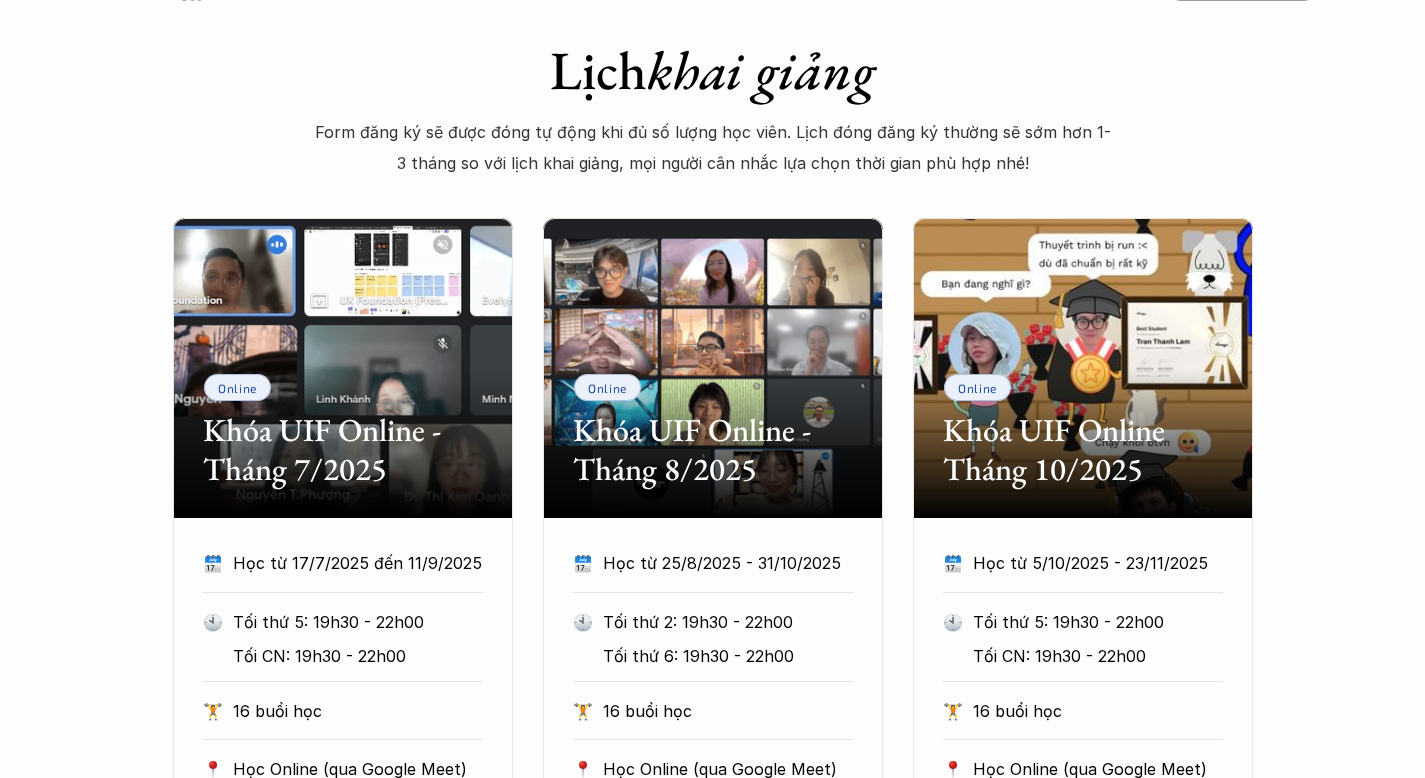 scroll, scrollTop: 825, scrollLeft: 0, axis: vertical 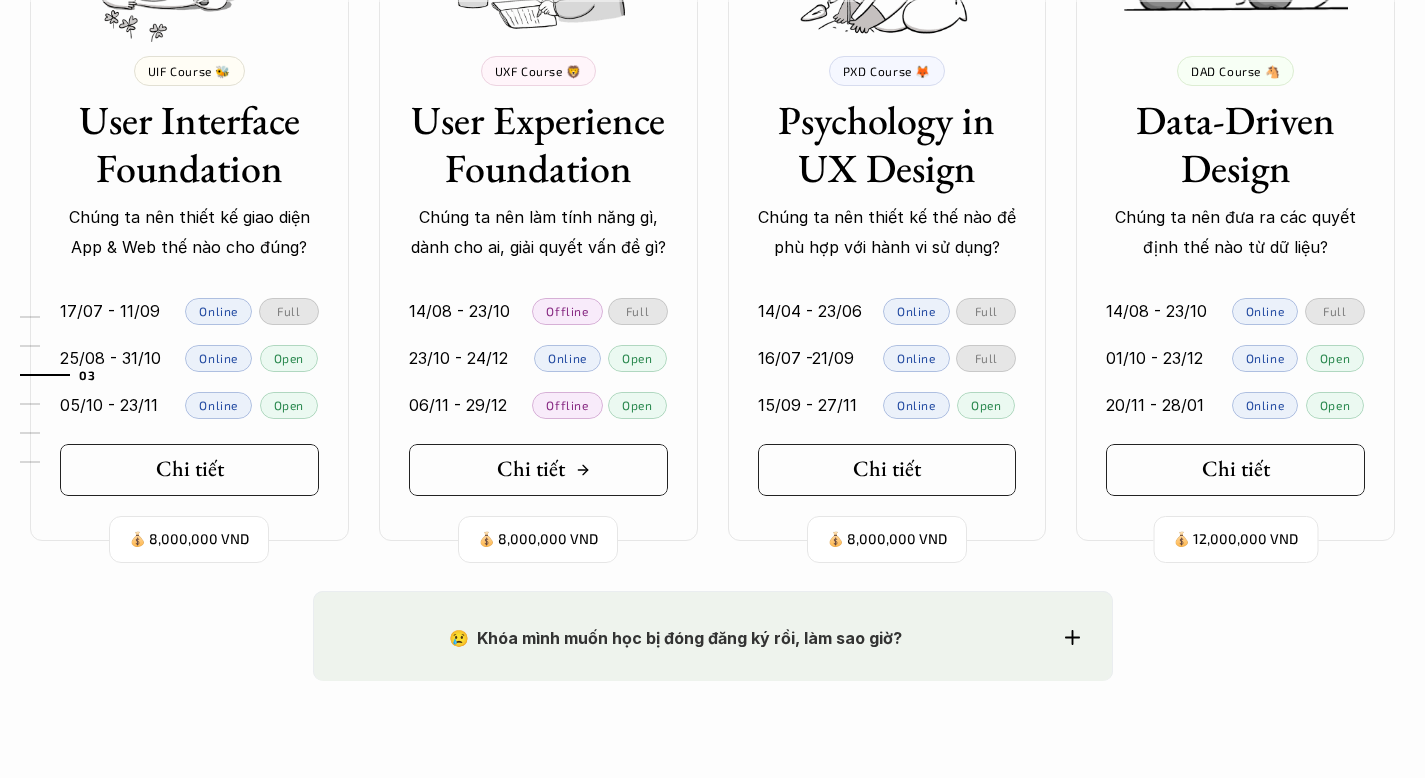 click on "Chi tiết" at bounding box center [538, 470] 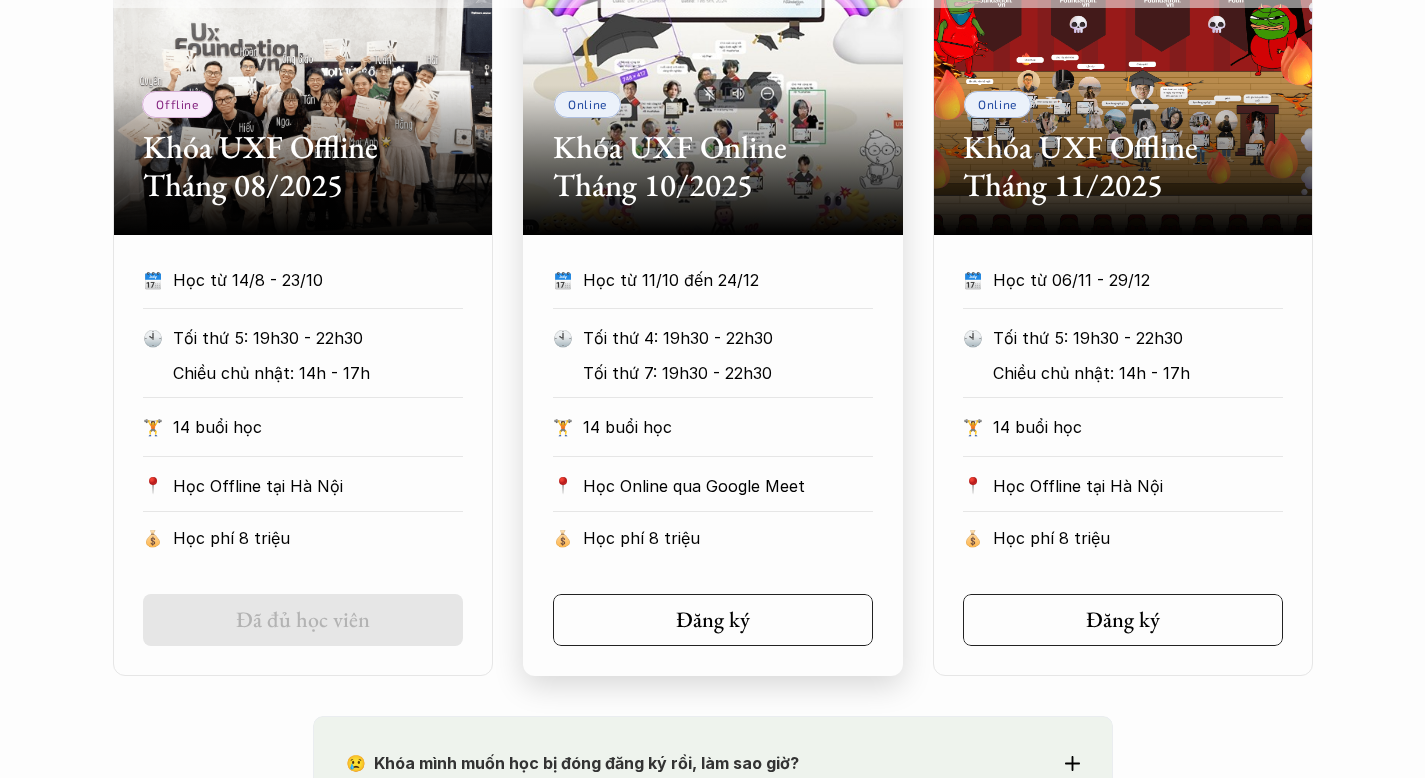 scroll, scrollTop: 1002, scrollLeft: 0, axis: vertical 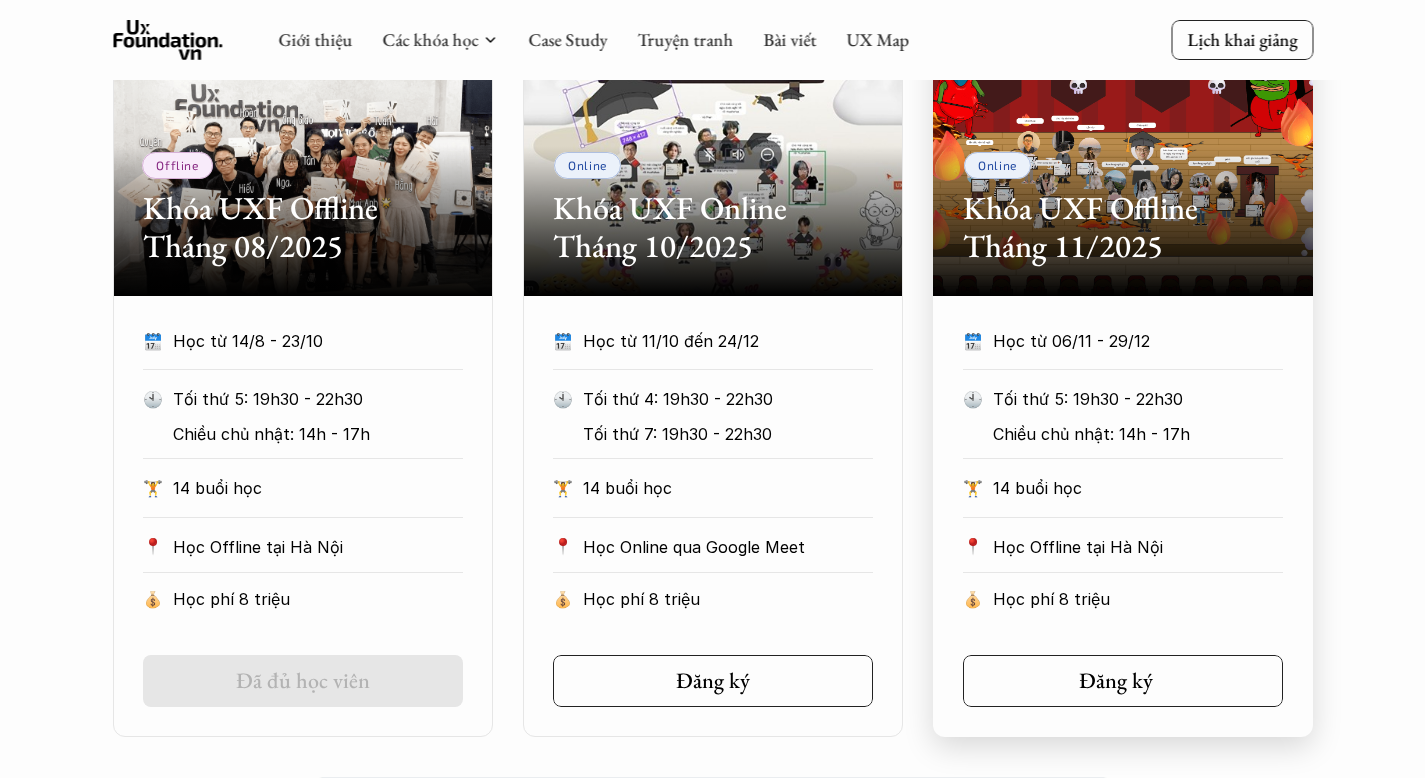 click on "Đăng ký" at bounding box center [1116, 681] 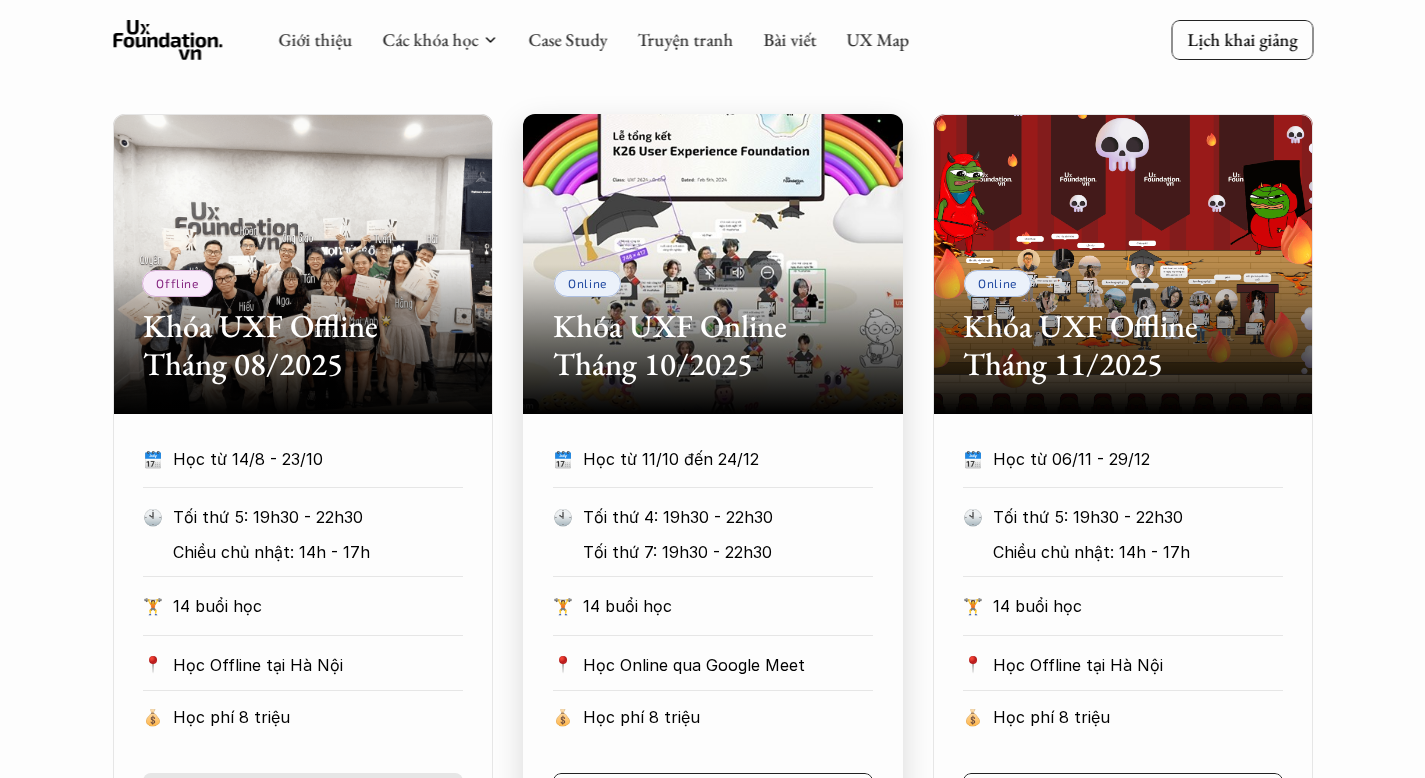 scroll, scrollTop: 559, scrollLeft: 0, axis: vertical 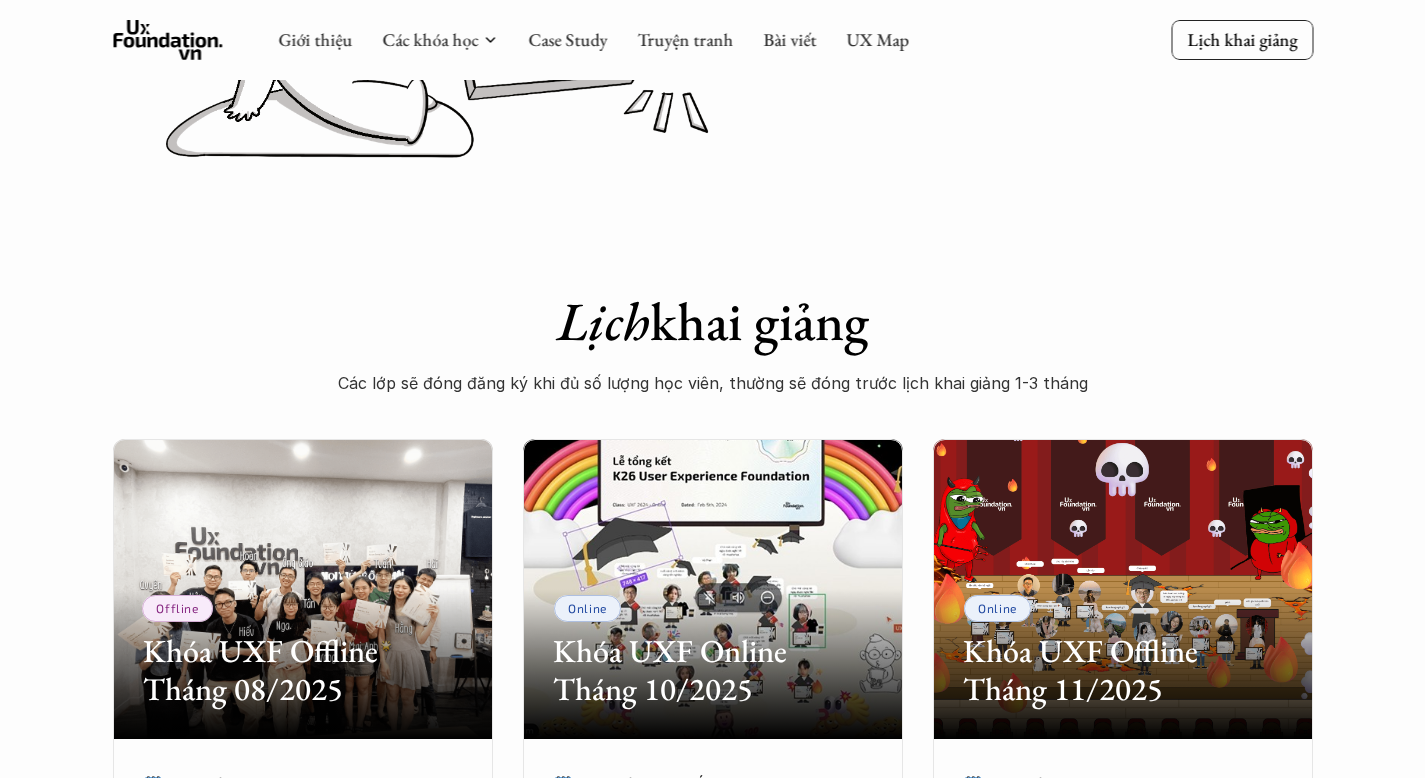 click 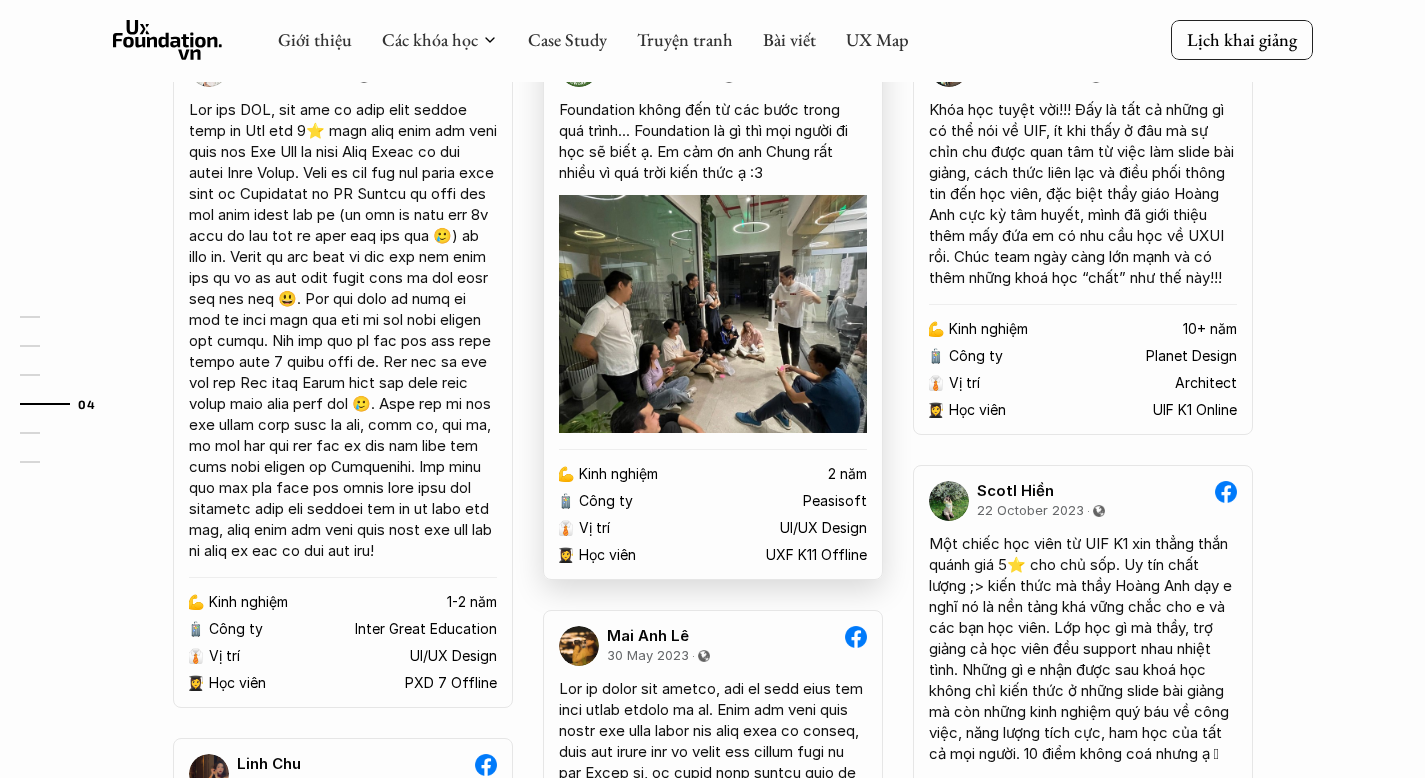 scroll, scrollTop: 2911, scrollLeft: 0, axis: vertical 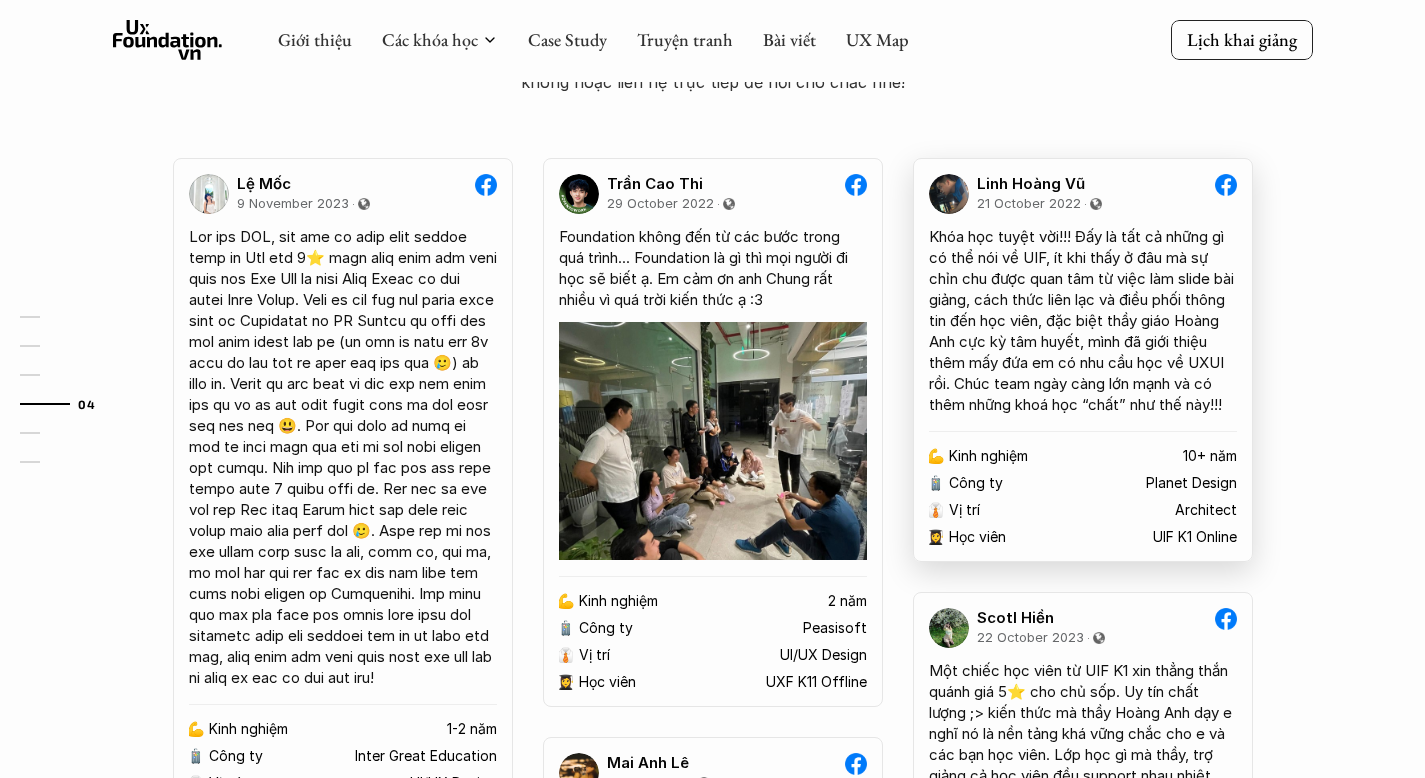 click at bounding box center [1226, 185] 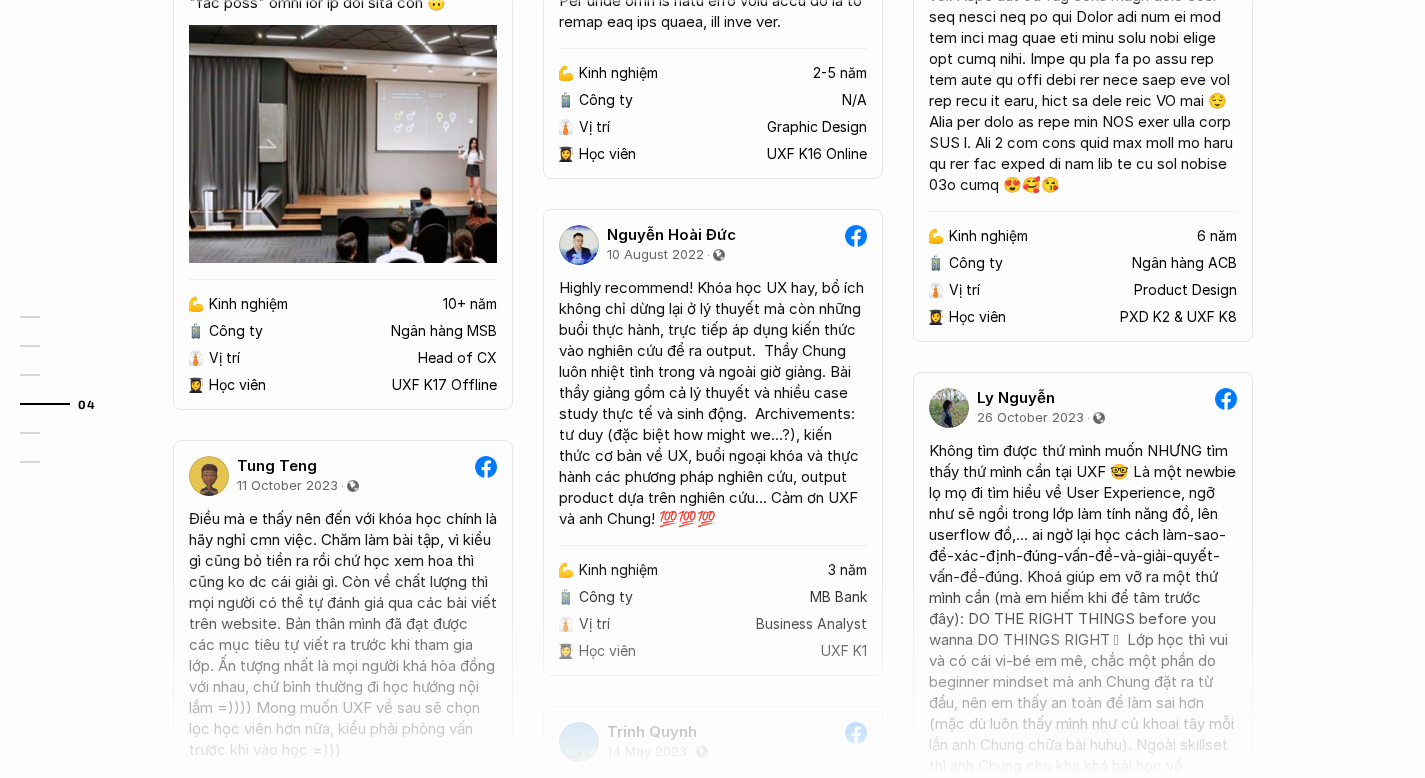 scroll, scrollTop: 4376, scrollLeft: 0, axis: vertical 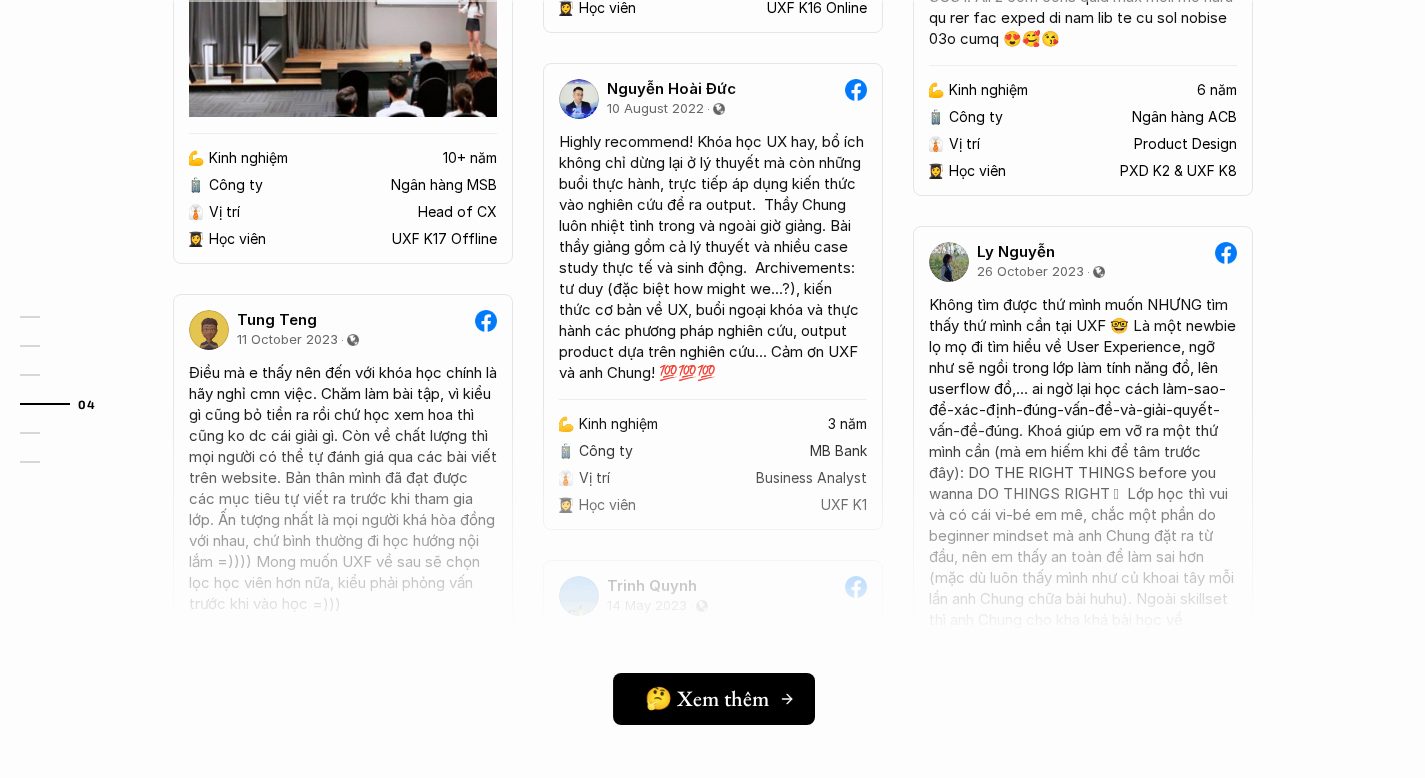 click on "🤔 Xem thêm" at bounding box center (707, 698) 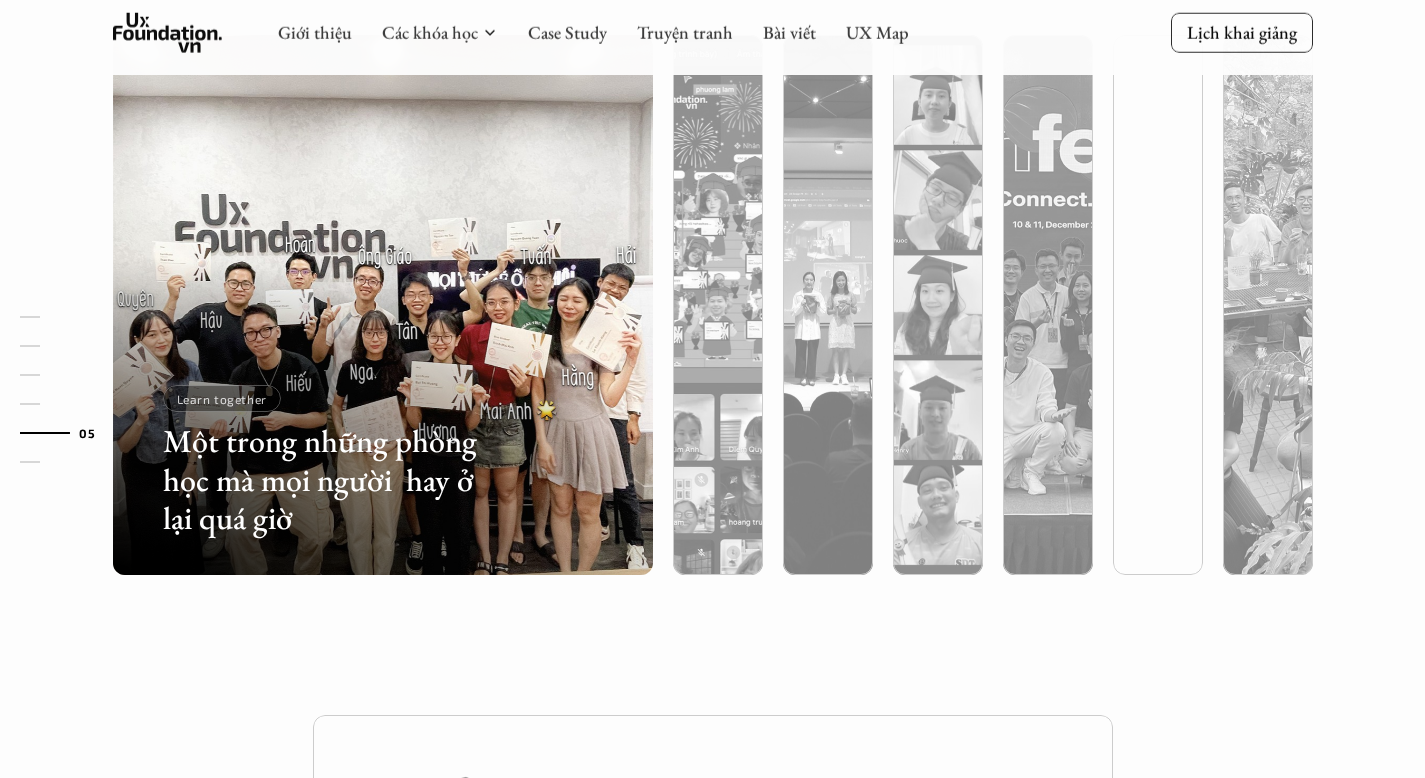 scroll, scrollTop: 5522, scrollLeft: 0, axis: vertical 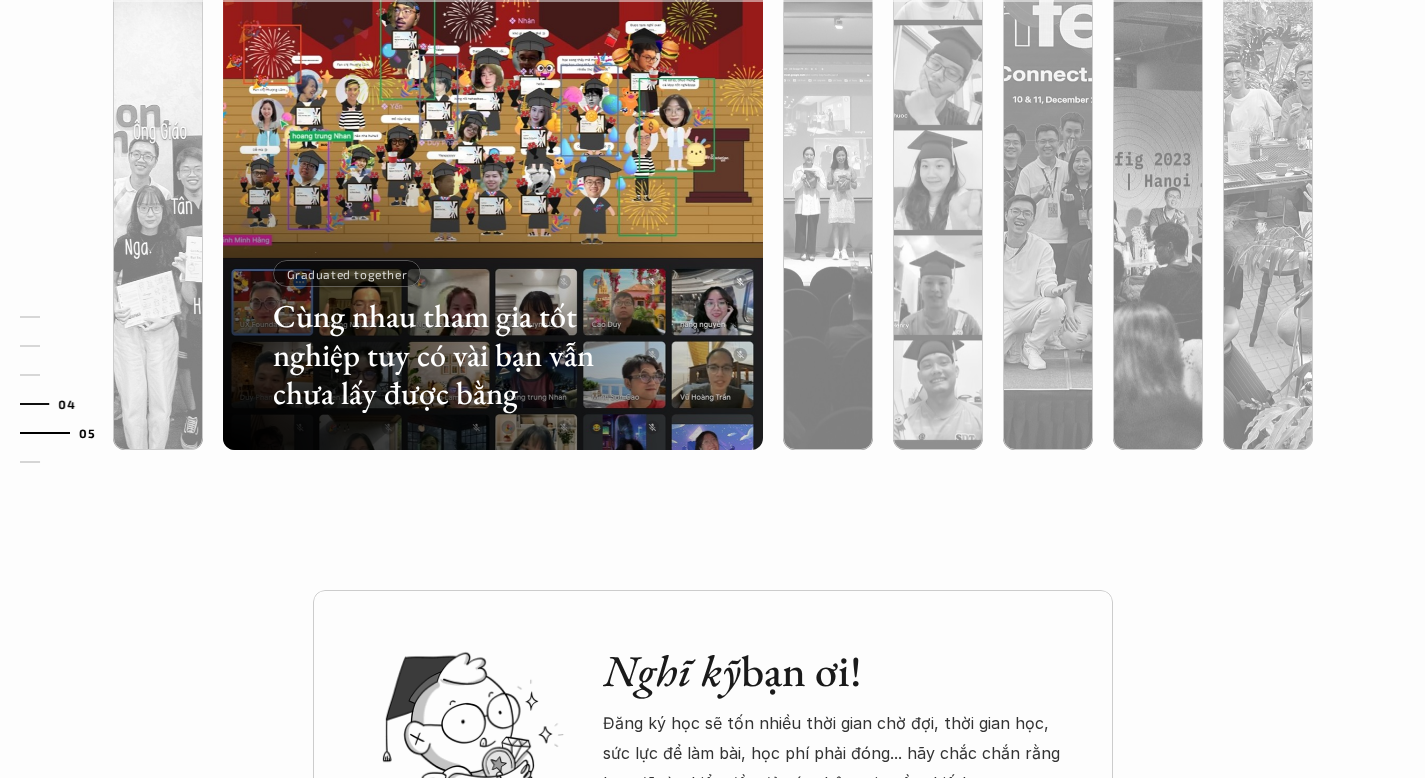 click on "04" at bounding box center (67, 404) 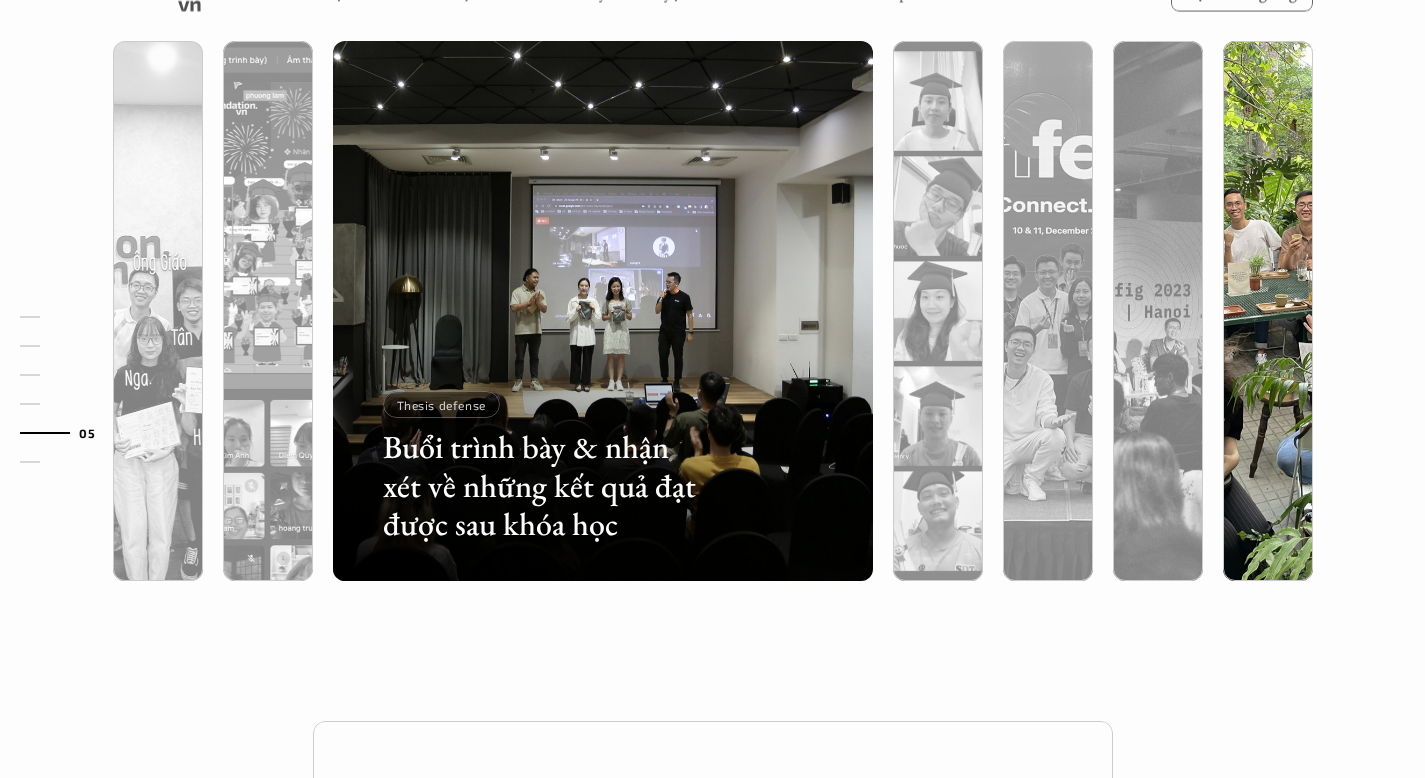 scroll, scrollTop: 5369, scrollLeft: 0, axis: vertical 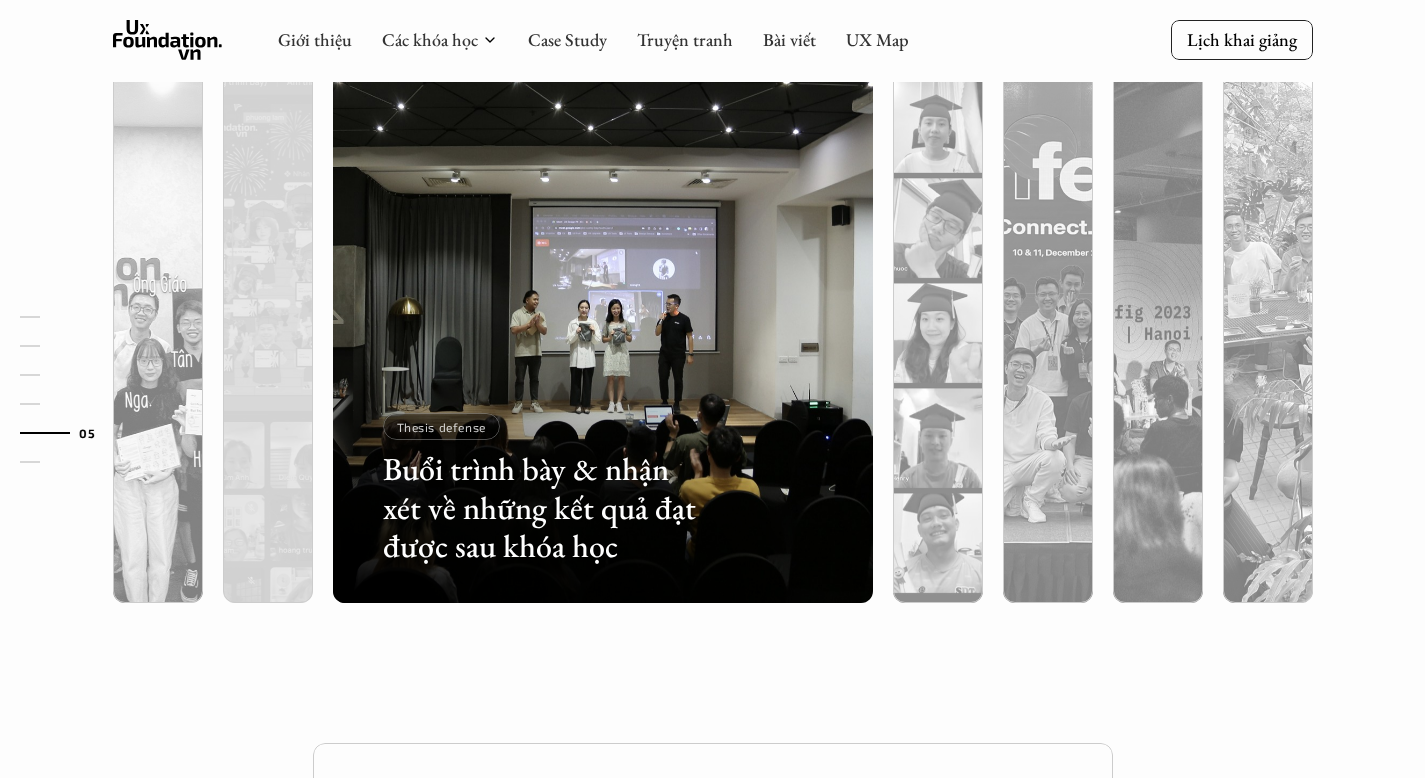 drag, startPoint x: 256, startPoint y: 332, endPoint x: 625, endPoint y: 349, distance: 369.3914 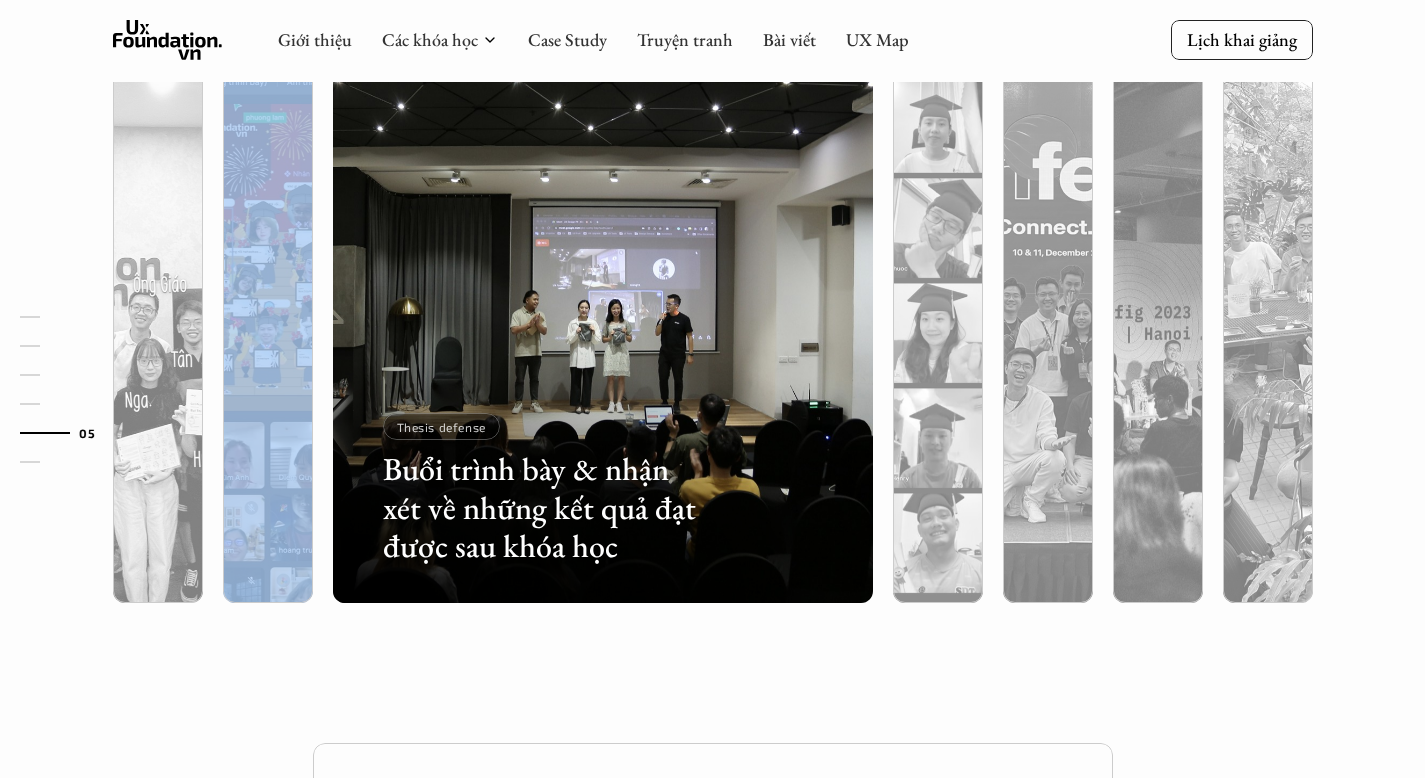 click at bounding box center [268, 440] 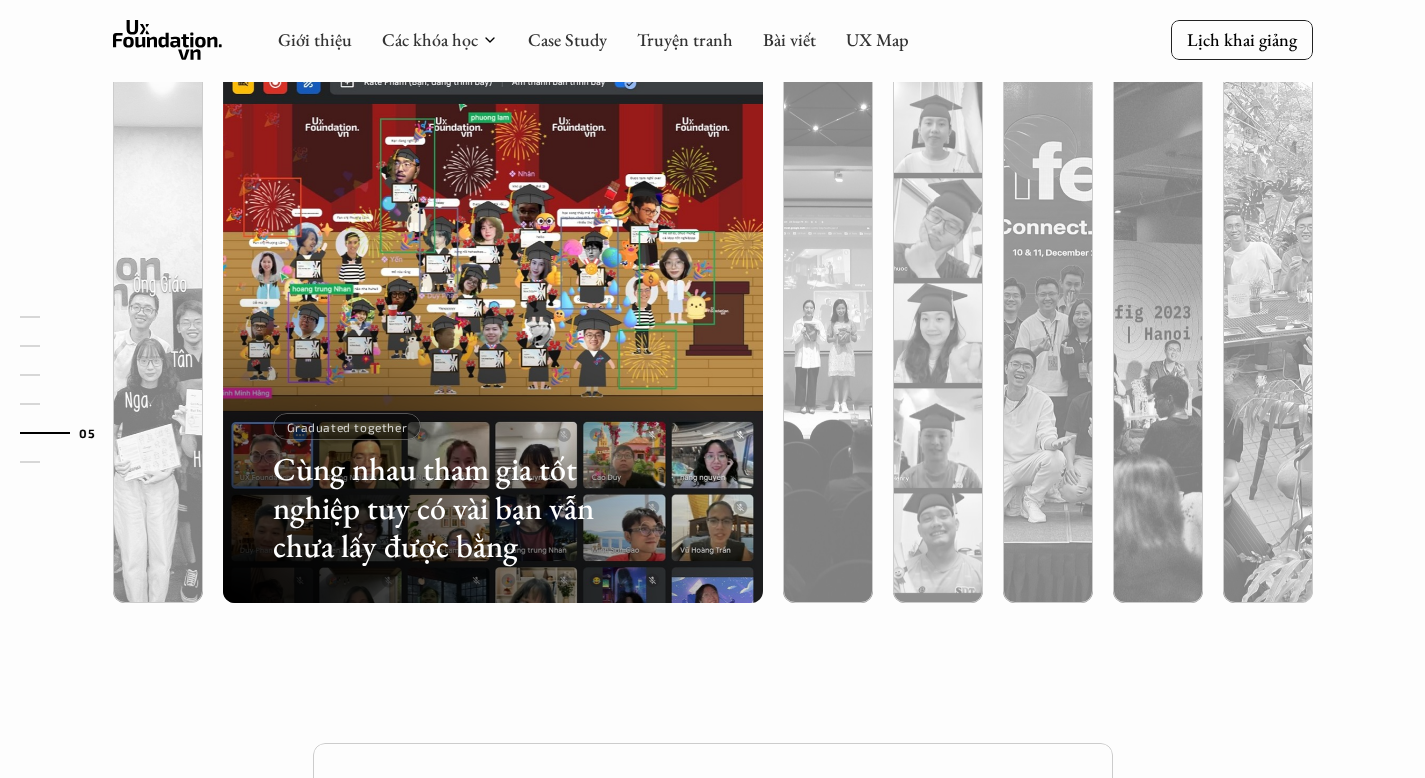 click on "01 02 03 04 05 06" at bounding box center (100, 389) 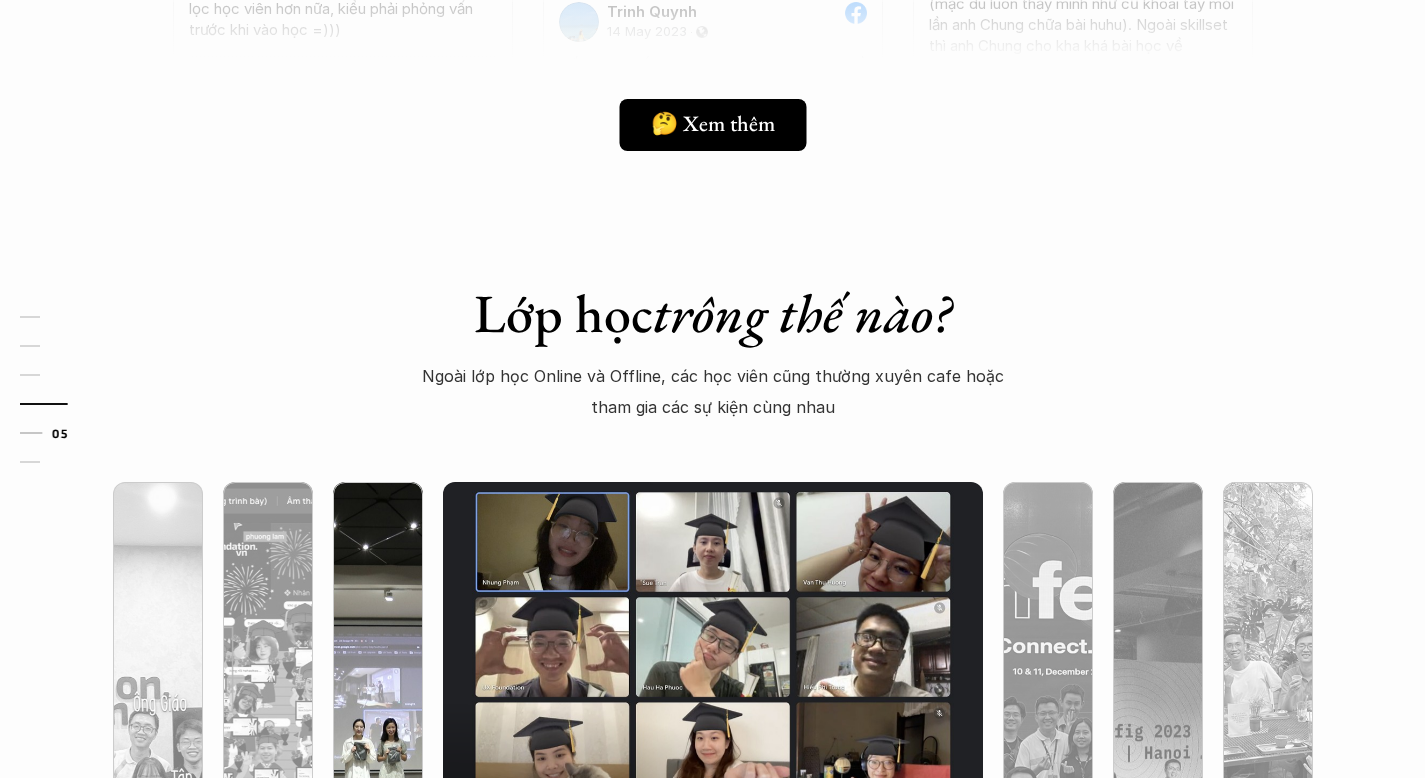 scroll, scrollTop: 5268, scrollLeft: 0, axis: vertical 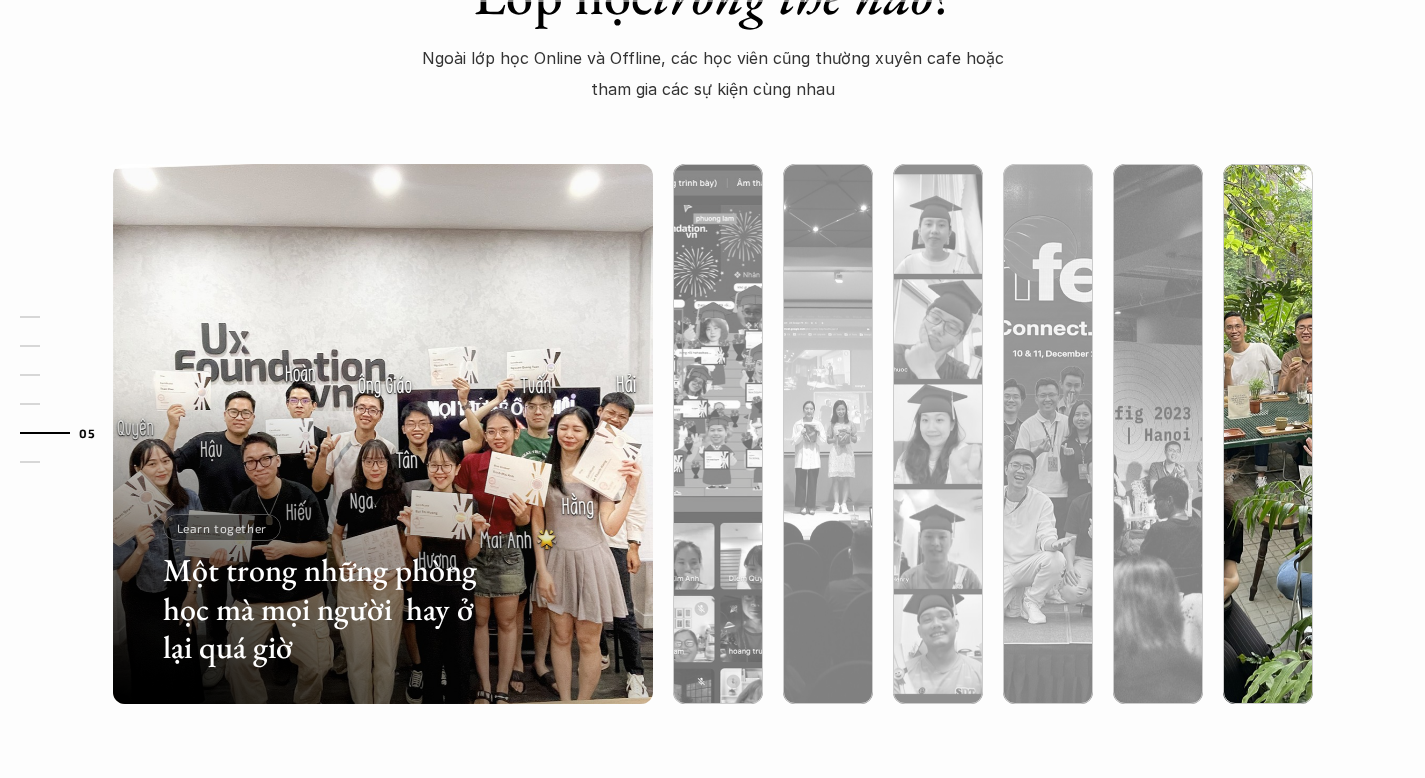 click at bounding box center (1268, 541) 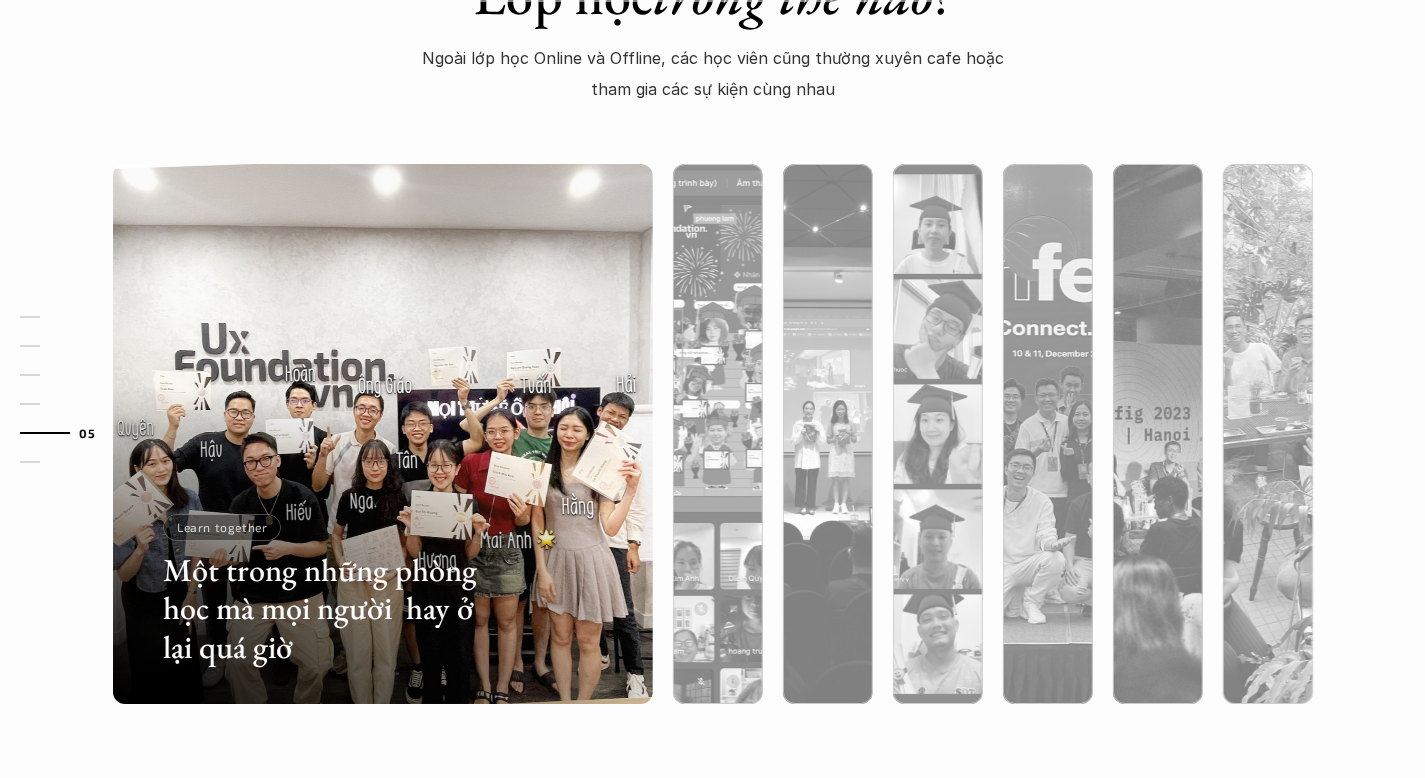 click at bounding box center (1267, 541) 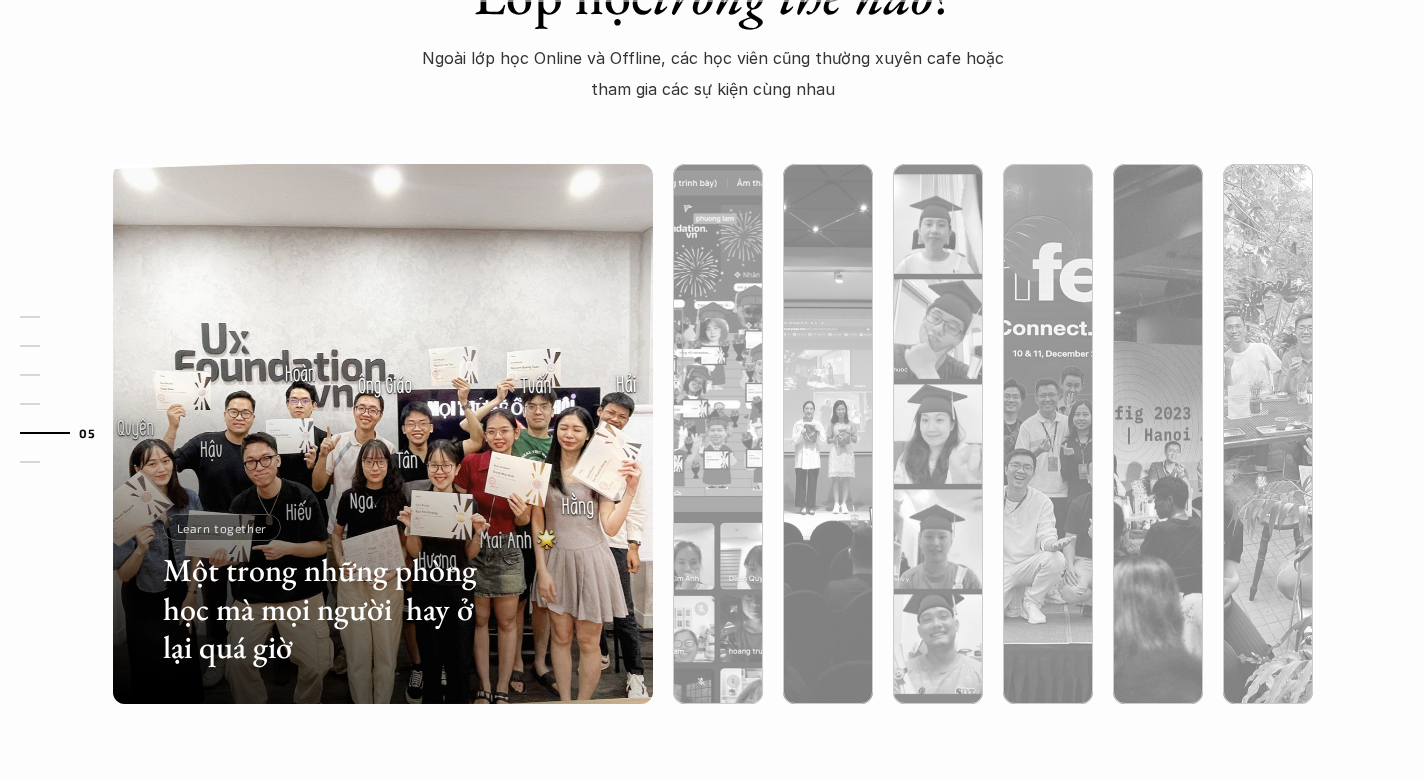 click at bounding box center (1268, 541) 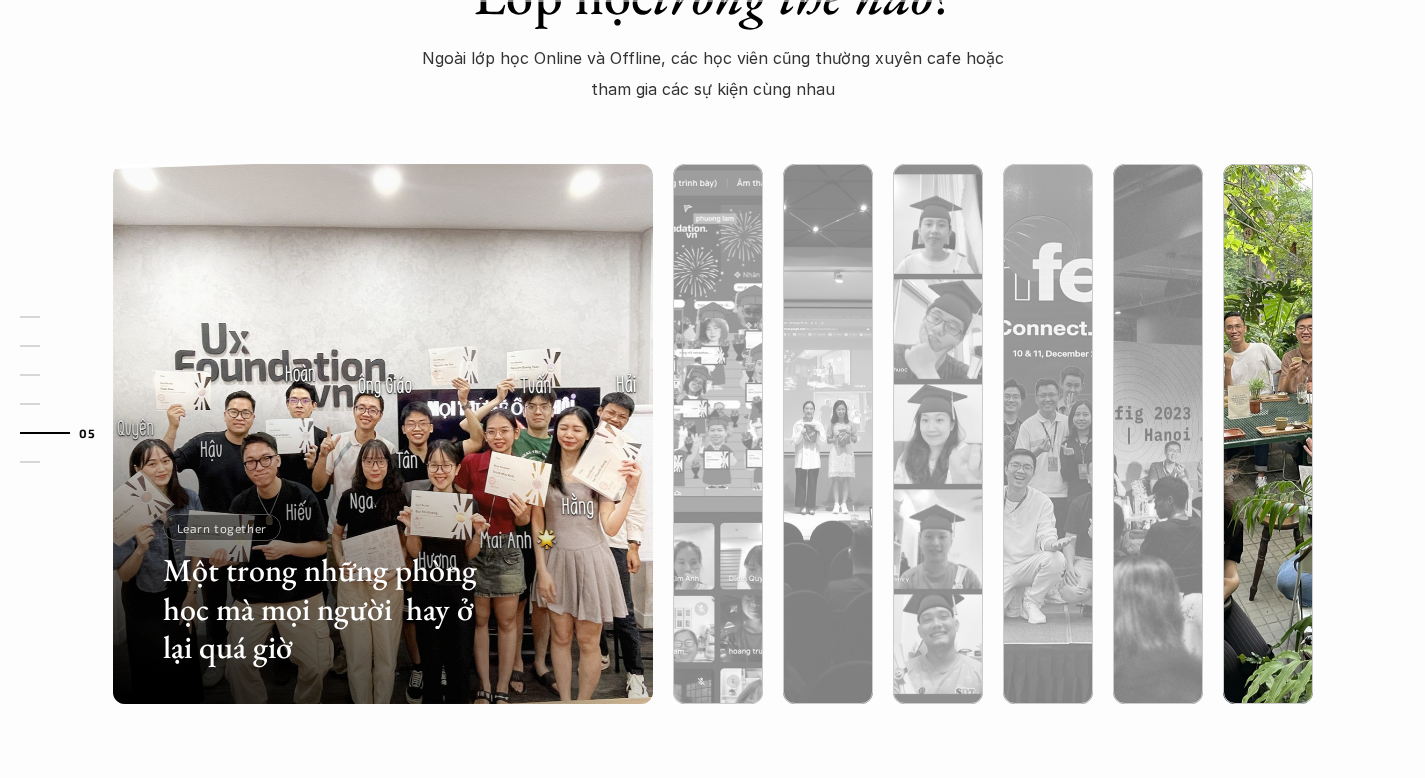 click at bounding box center (1268, 434) 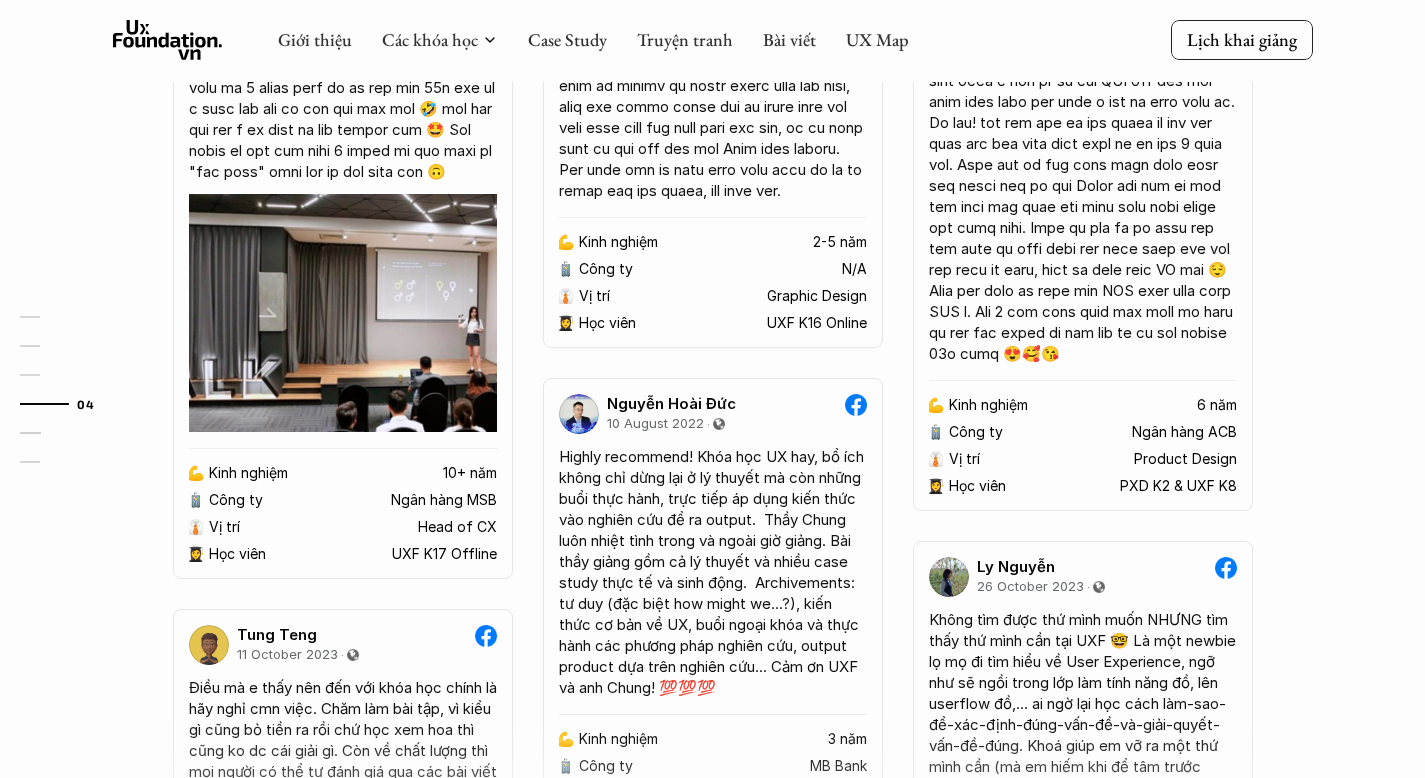 scroll, scrollTop: 3958, scrollLeft: 0, axis: vertical 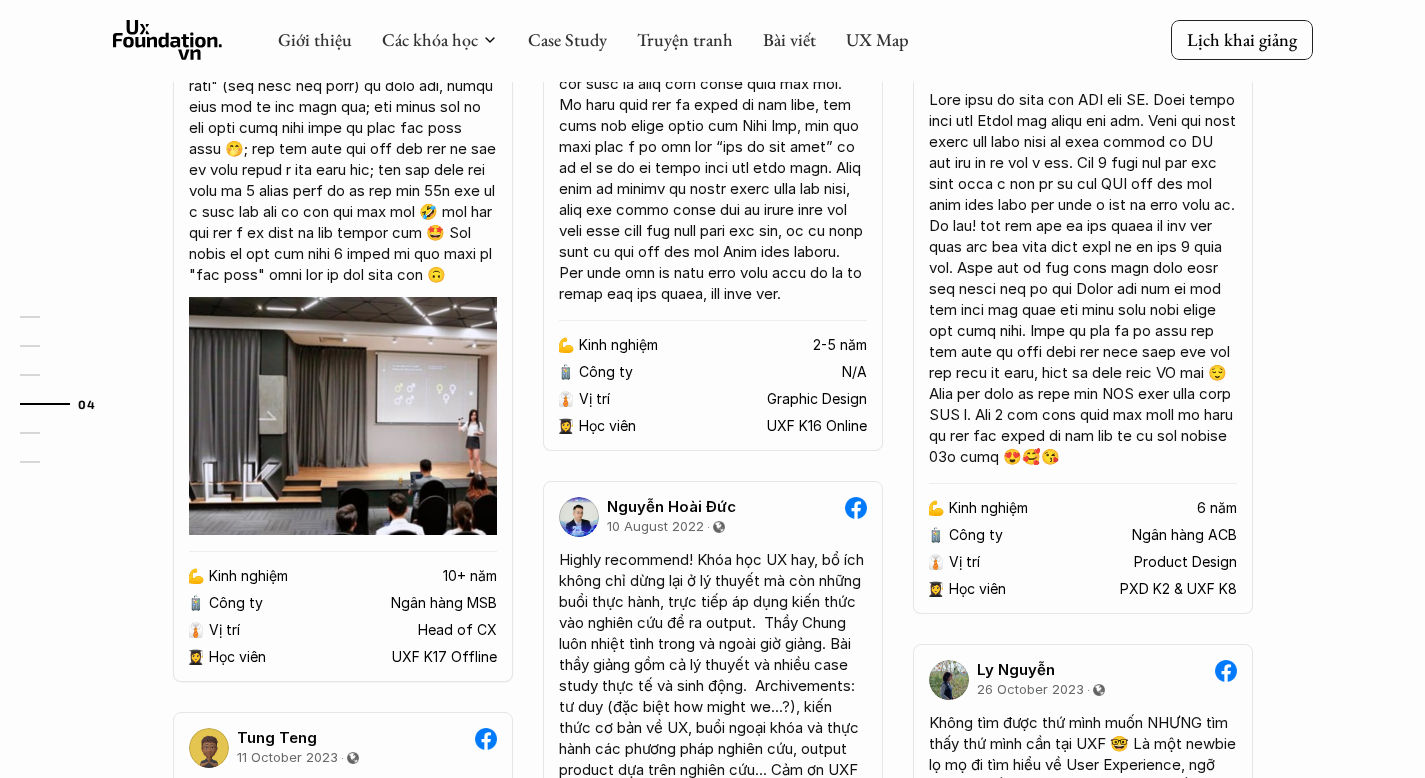 click 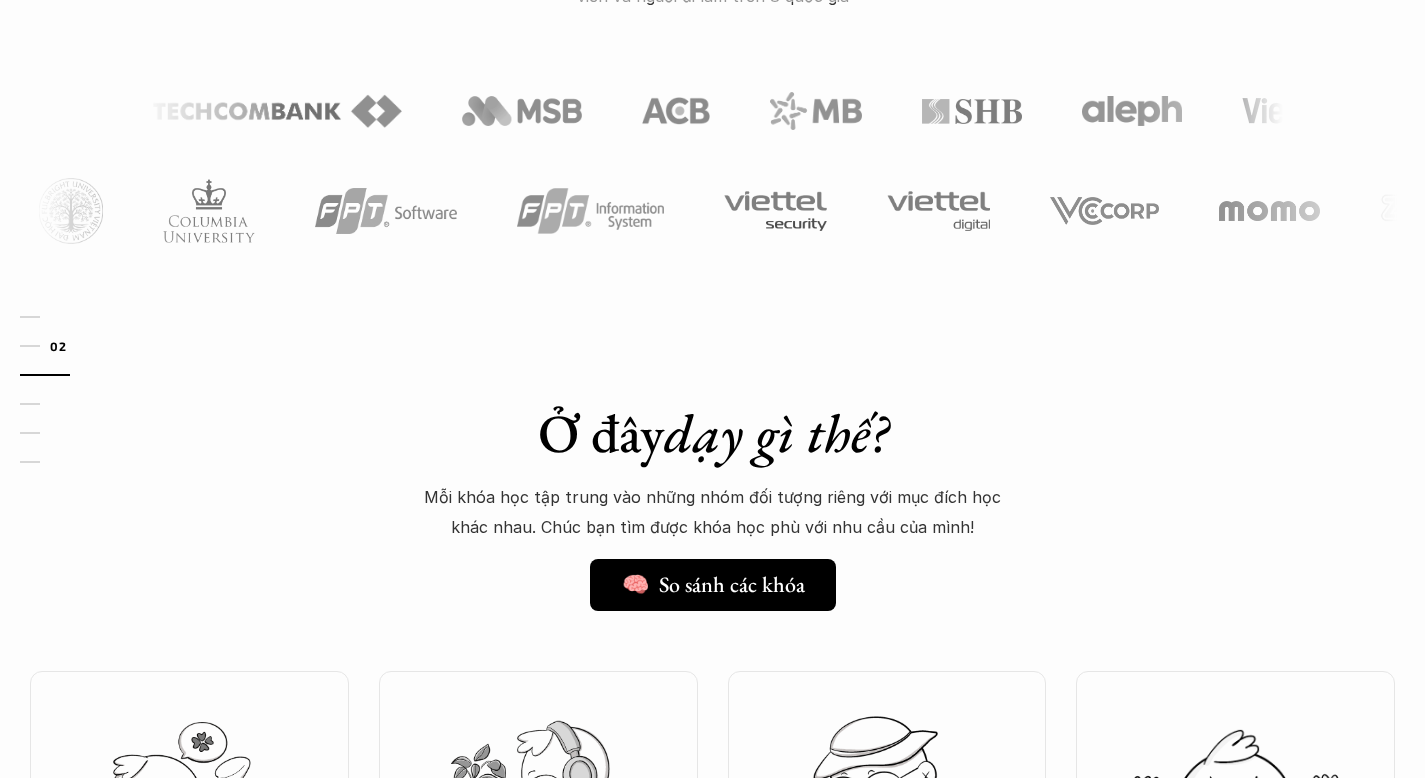 scroll, scrollTop: 1097, scrollLeft: 0, axis: vertical 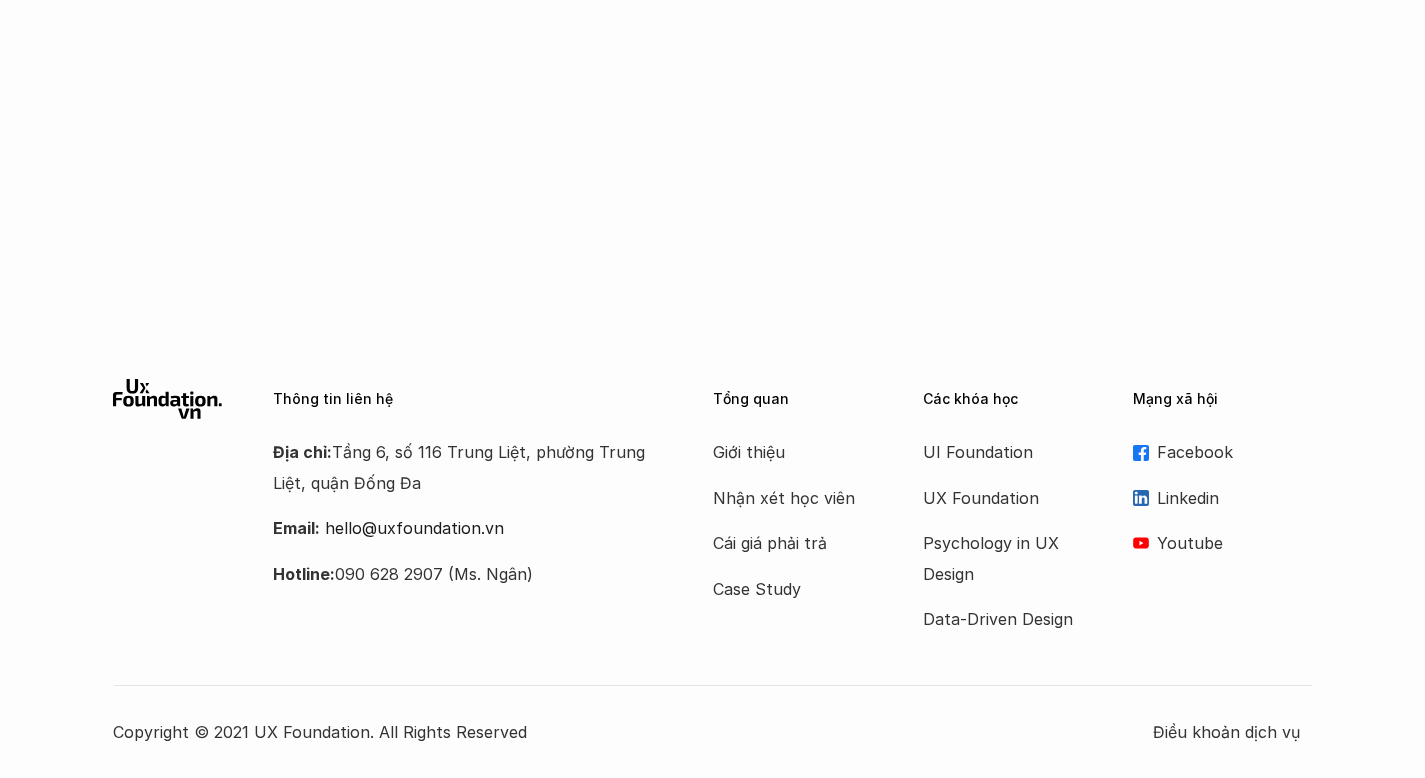 click on "Youtube" at bounding box center [1235, 543] 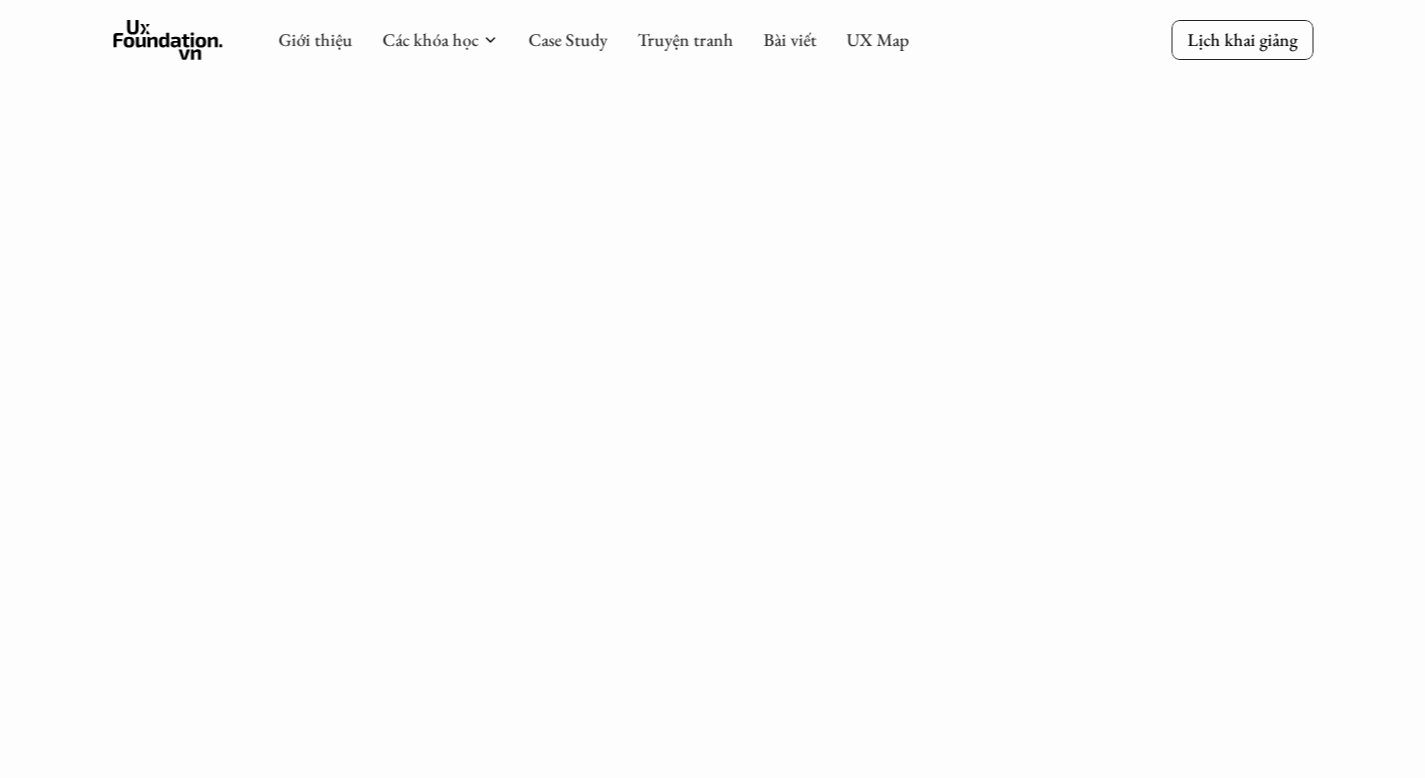 scroll, scrollTop: 2329, scrollLeft: 0, axis: vertical 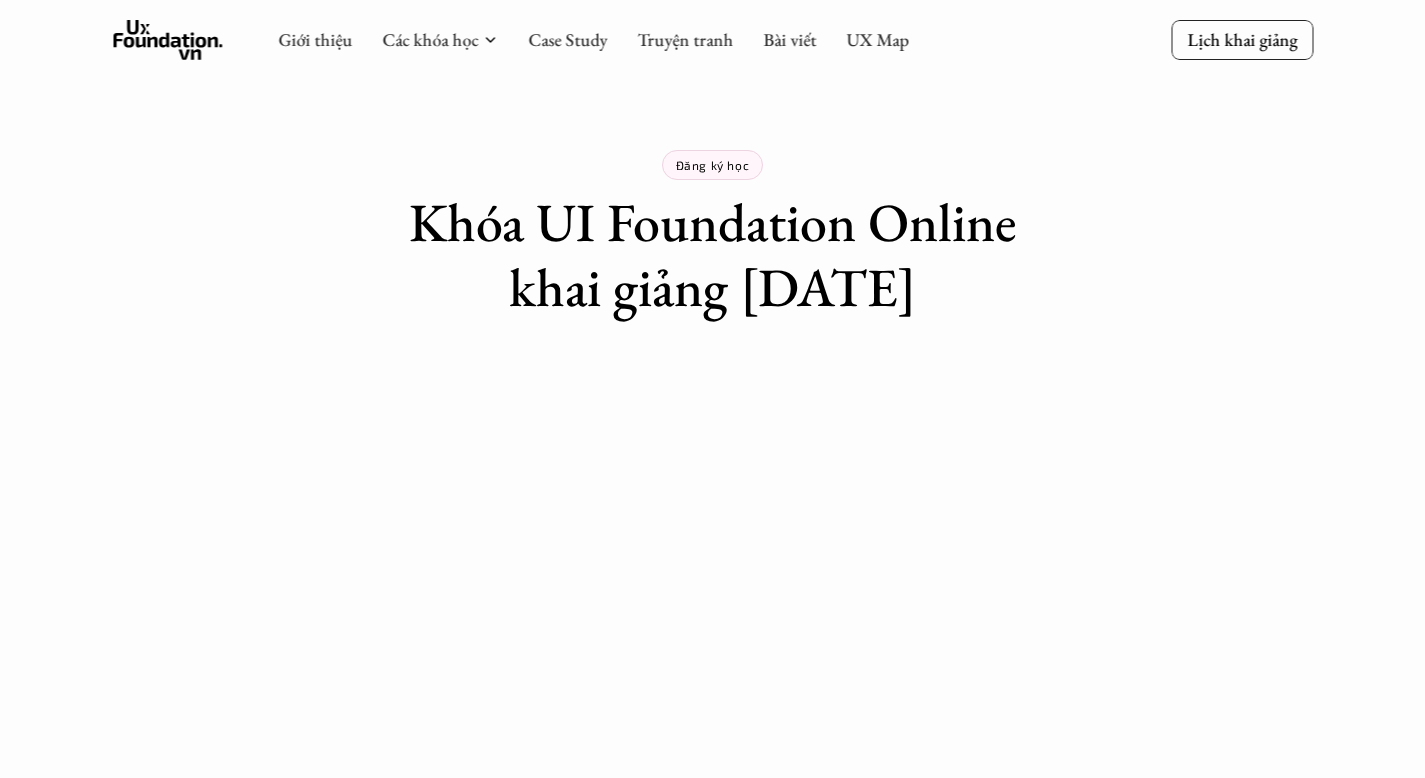 click 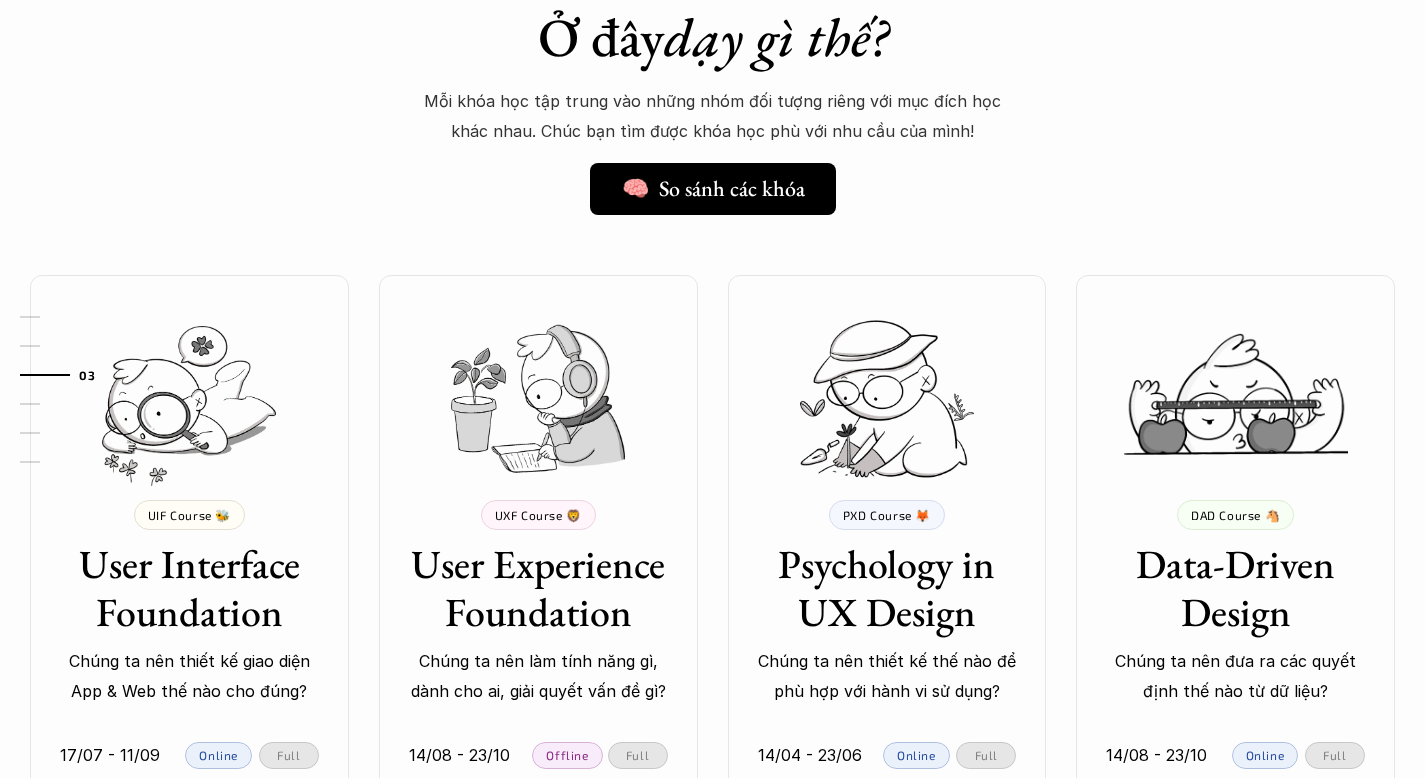 scroll, scrollTop: 1594, scrollLeft: 0, axis: vertical 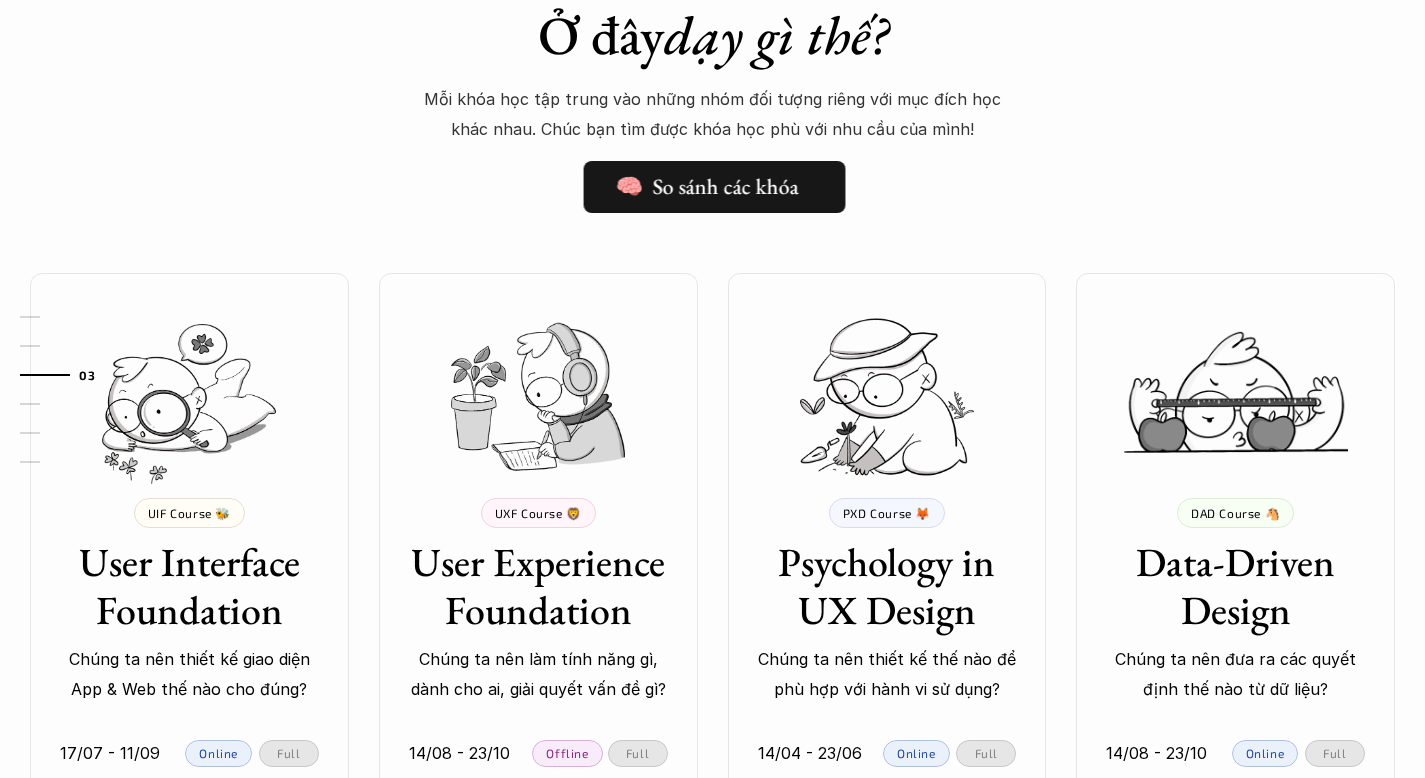 click on "🧠  So sánh các khóa" at bounding box center (707, 187) 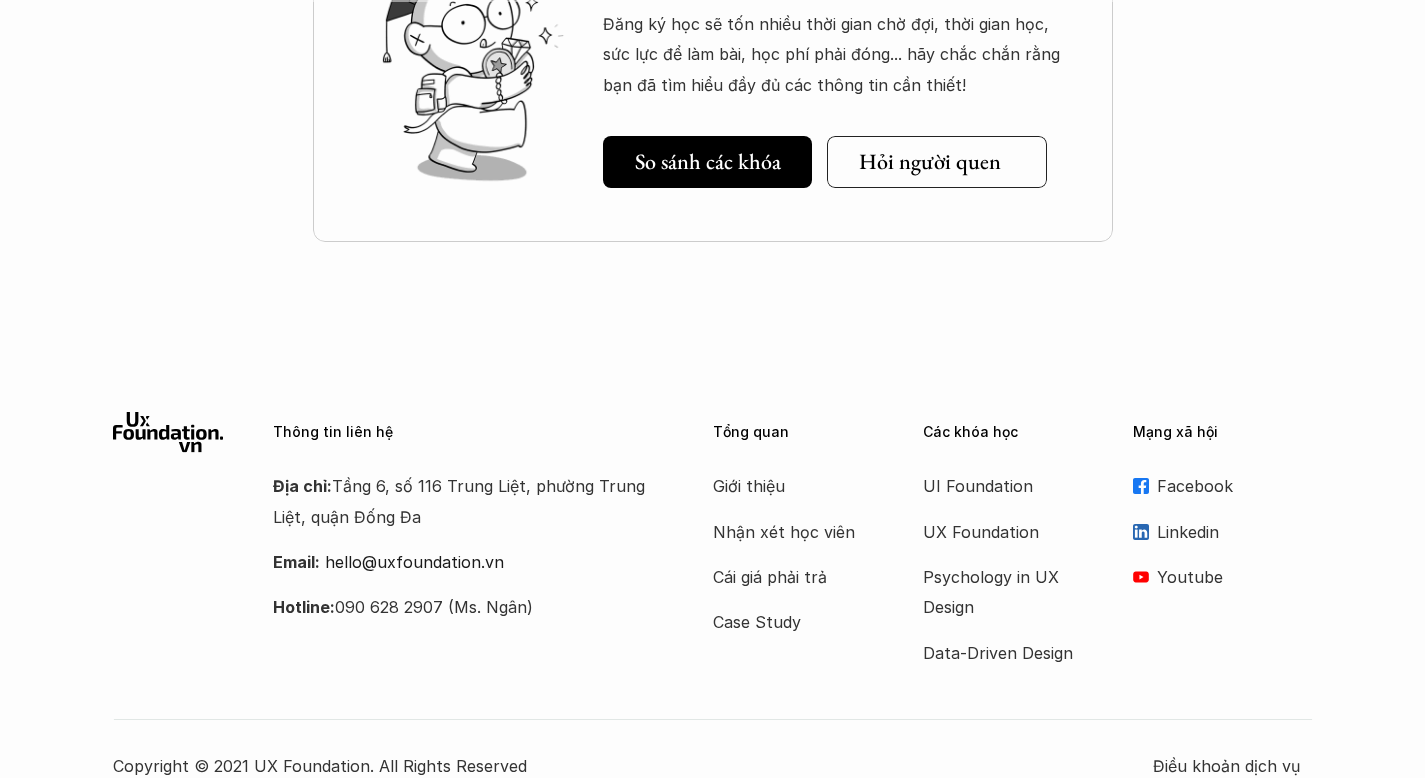 scroll, scrollTop: 2893, scrollLeft: 0, axis: vertical 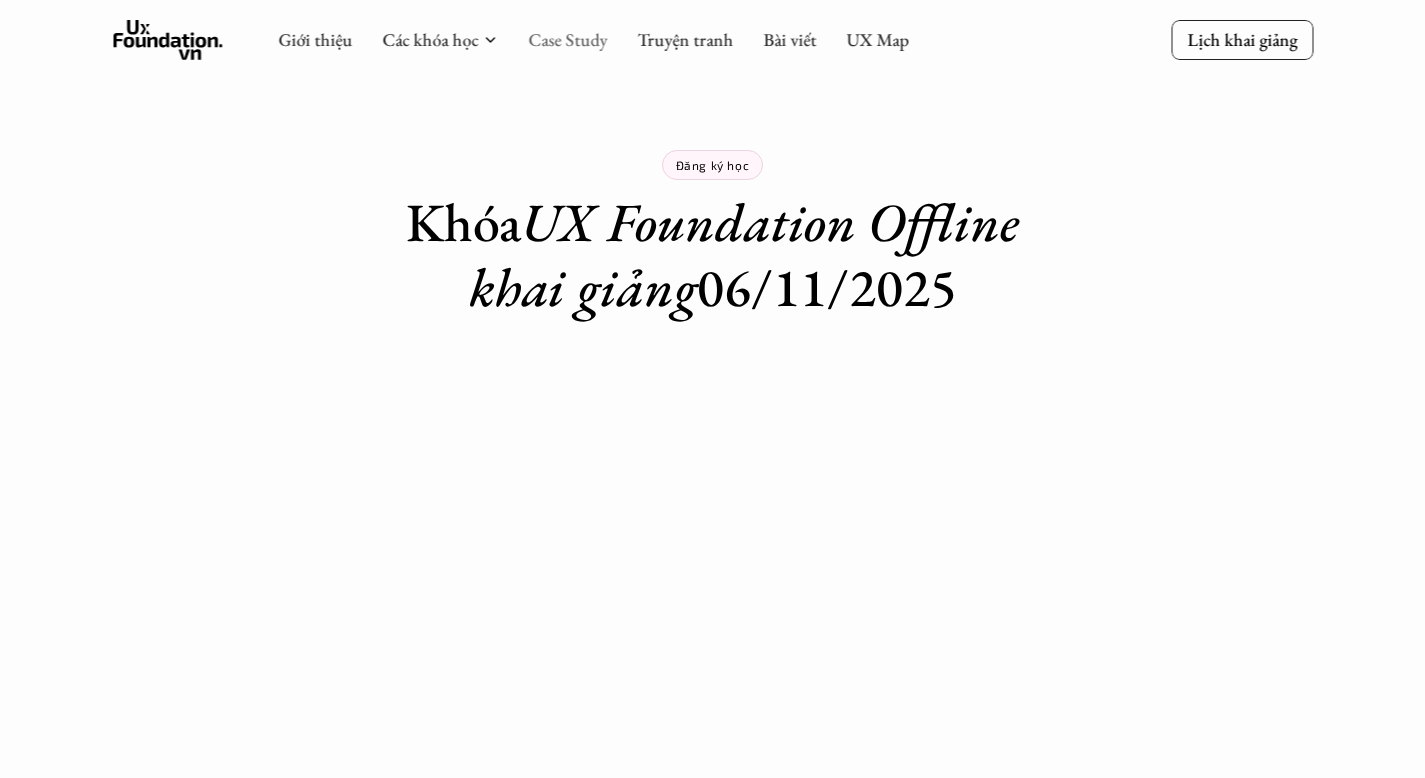 click on "Case Study" at bounding box center [567, 39] 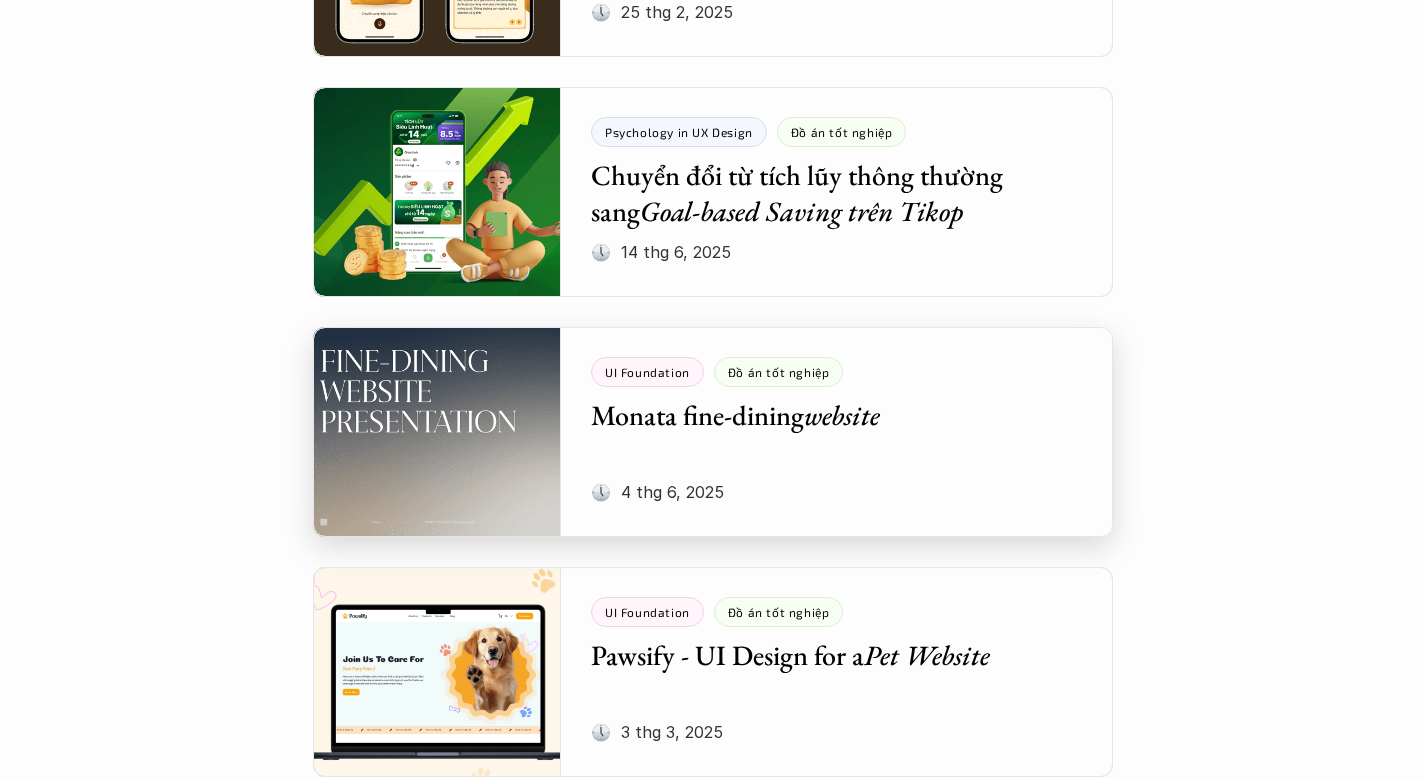 scroll, scrollTop: 330, scrollLeft: 0, axis: vertical 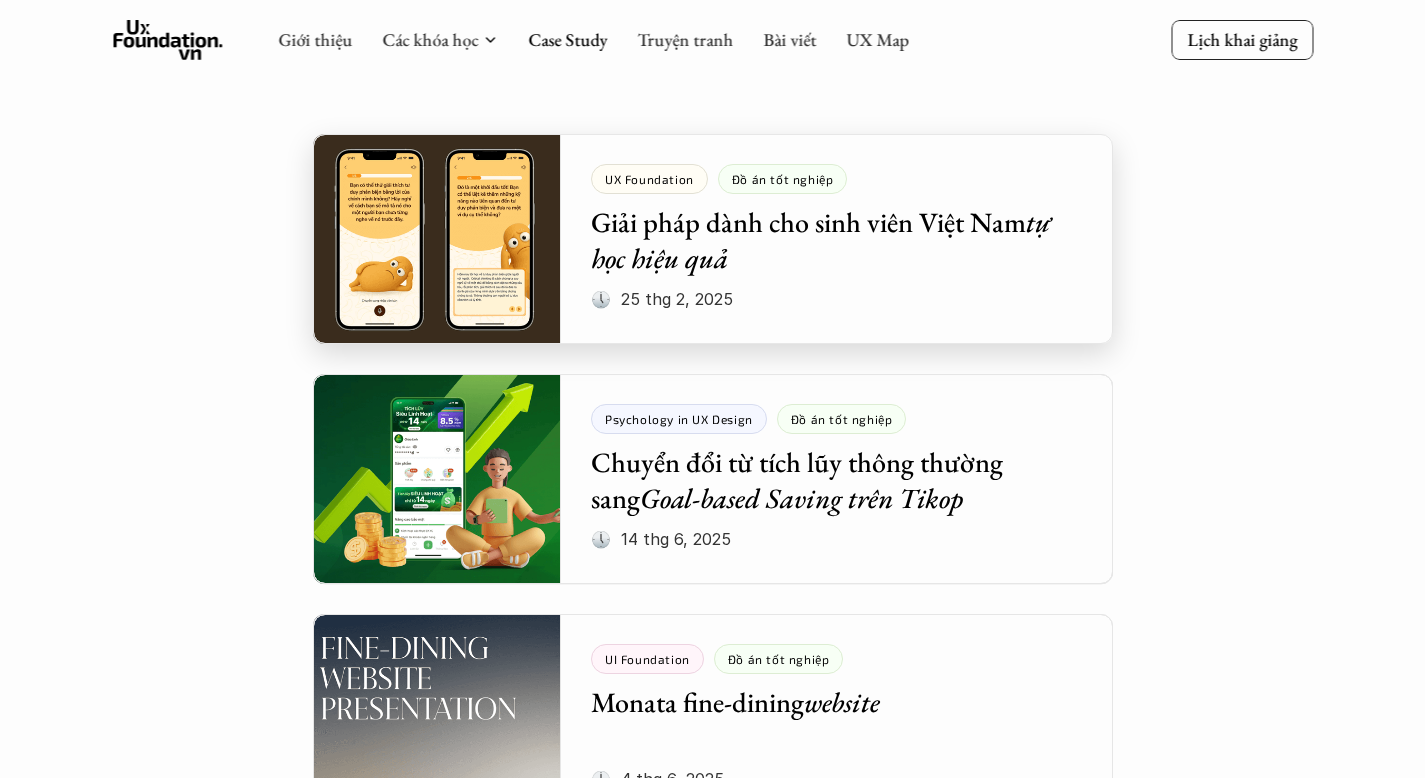 click at bounding box center [713, 239] 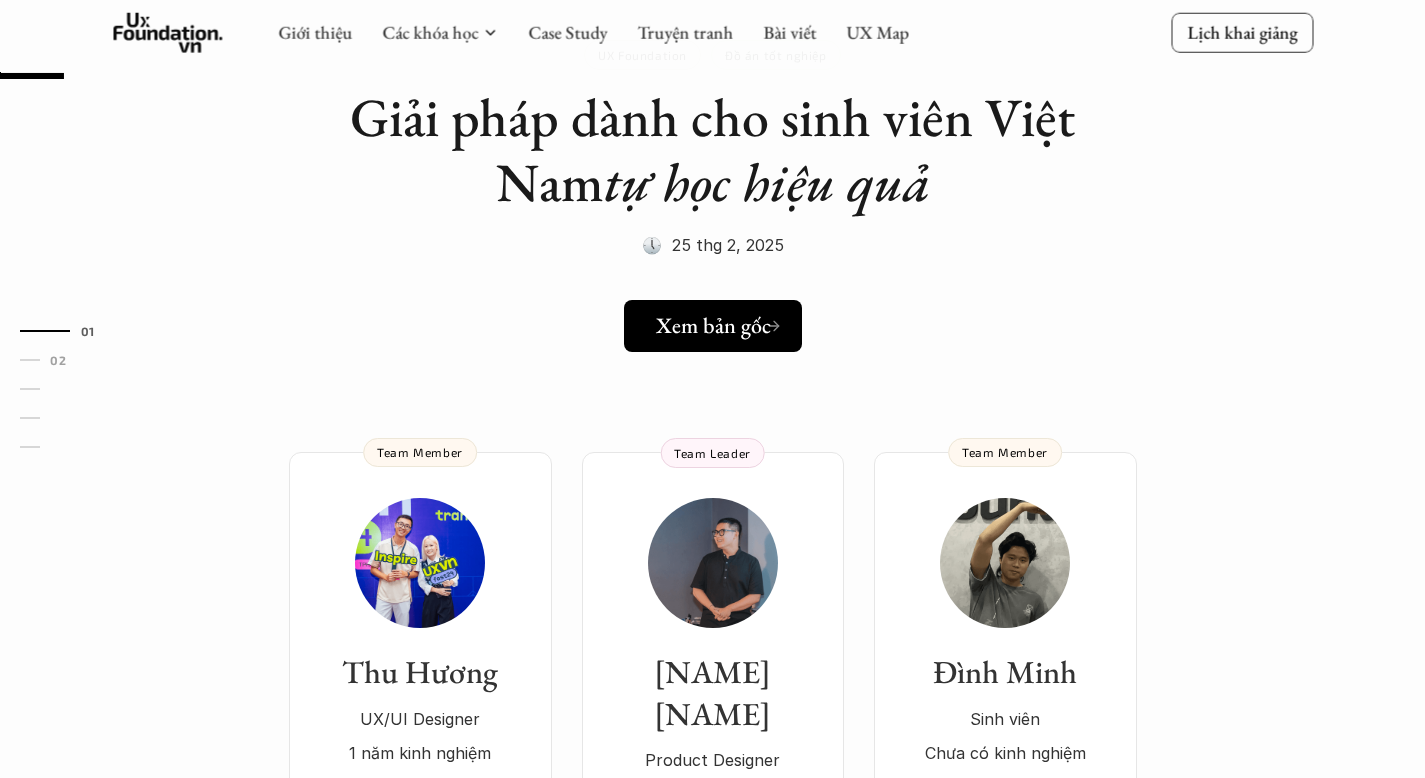 scroll, scrollTop: 168, scrollLeft: 0, axis: vertical 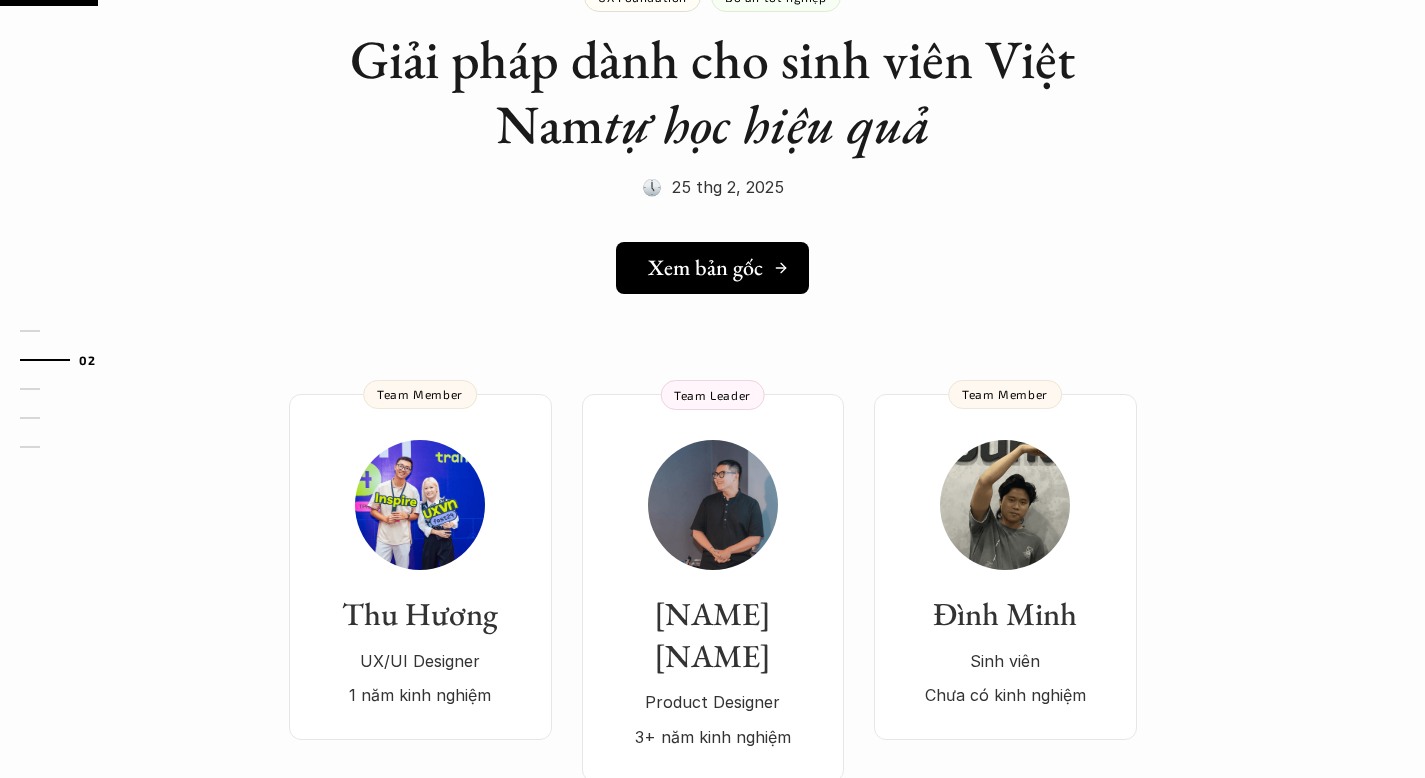 click on "Xem bản gốc" at bounding box center [718, 268] 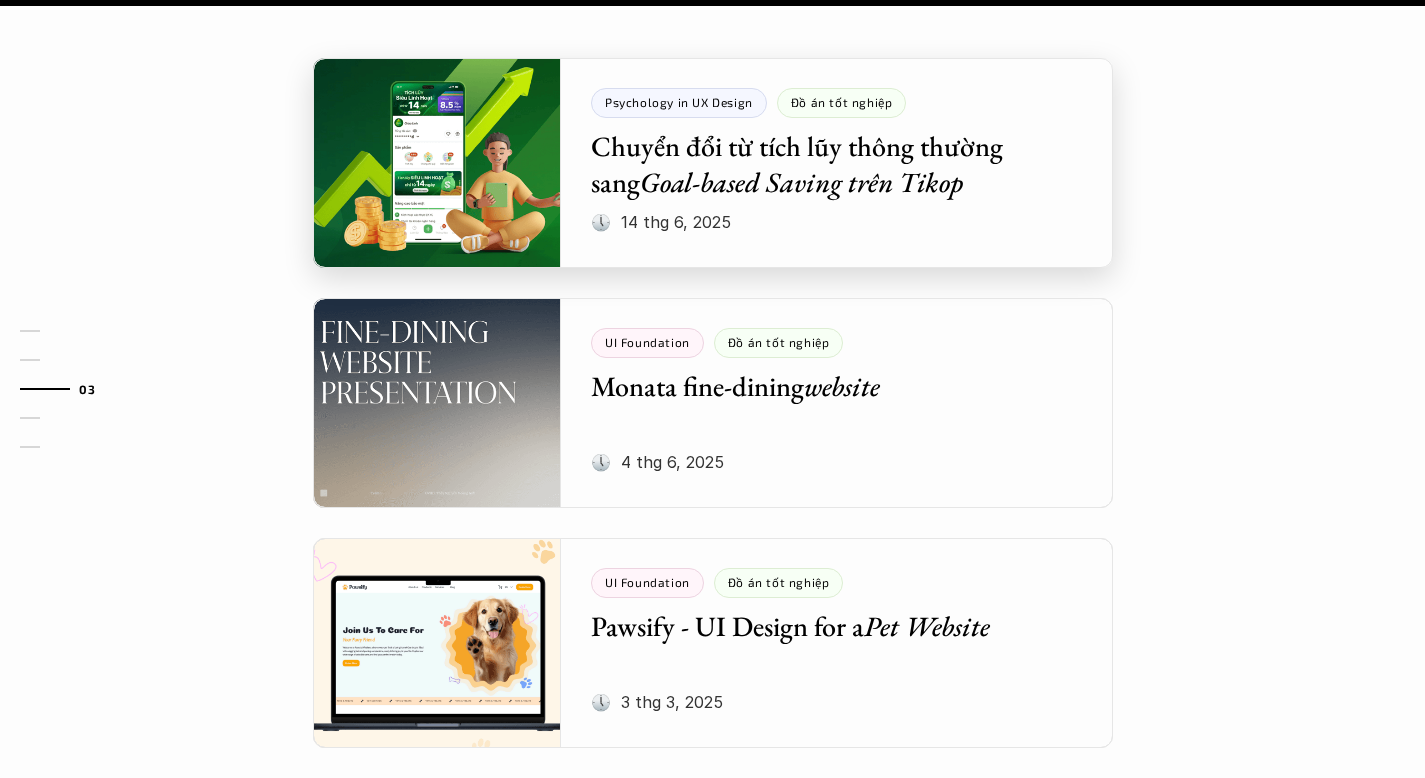 scroll, scrollTop: 2796, scrollLeft: 0, axis: vertical 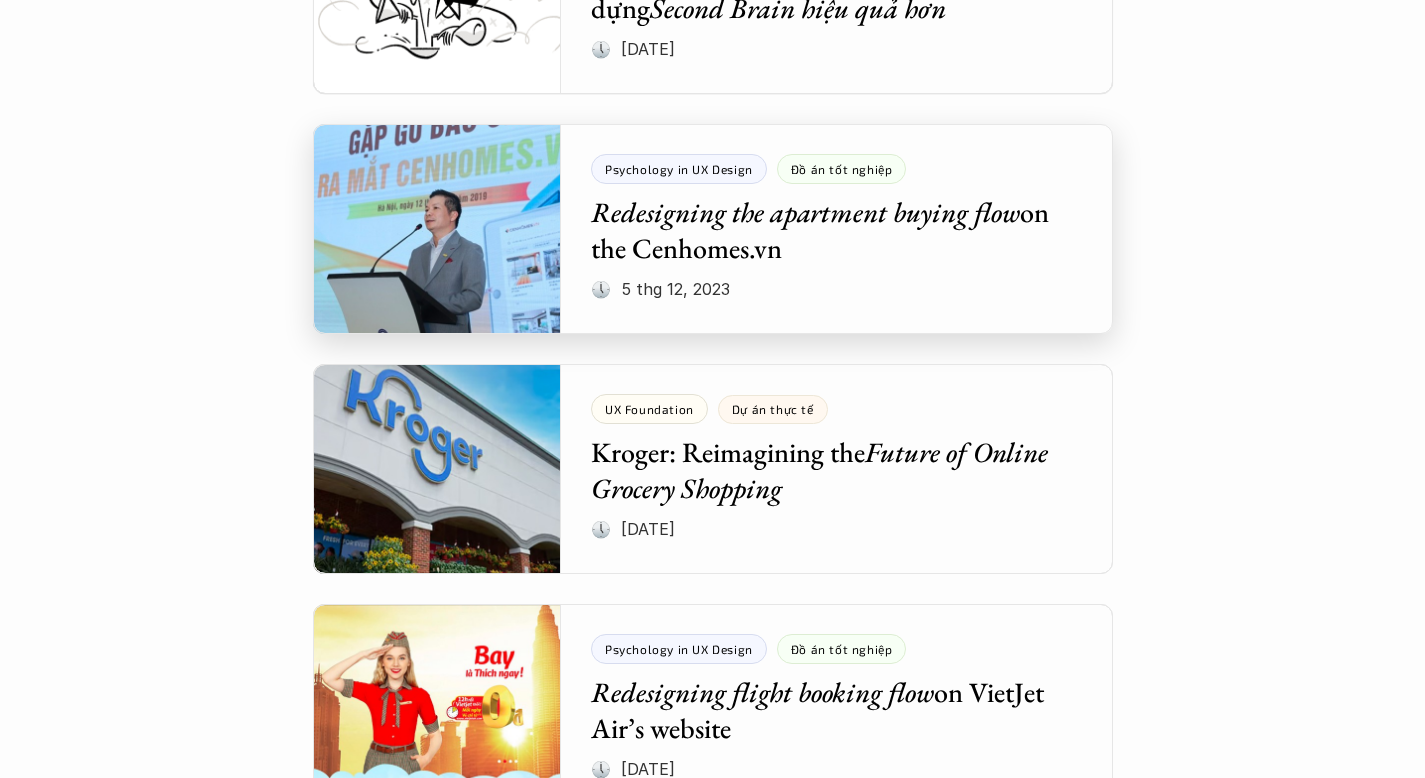 click at bounding box center (713, 229) 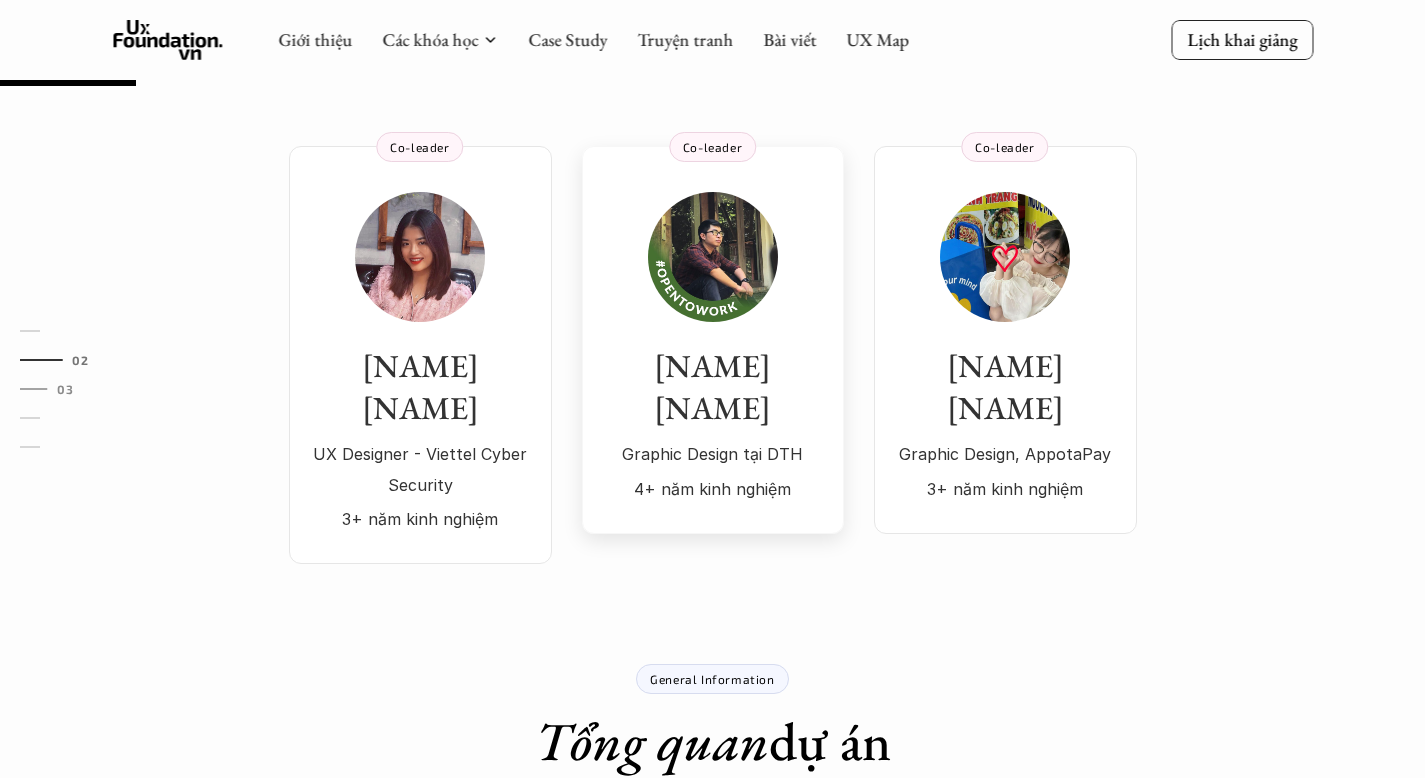 scroll, scrollTop: 230, scrollLeft: 0, axis: vertical 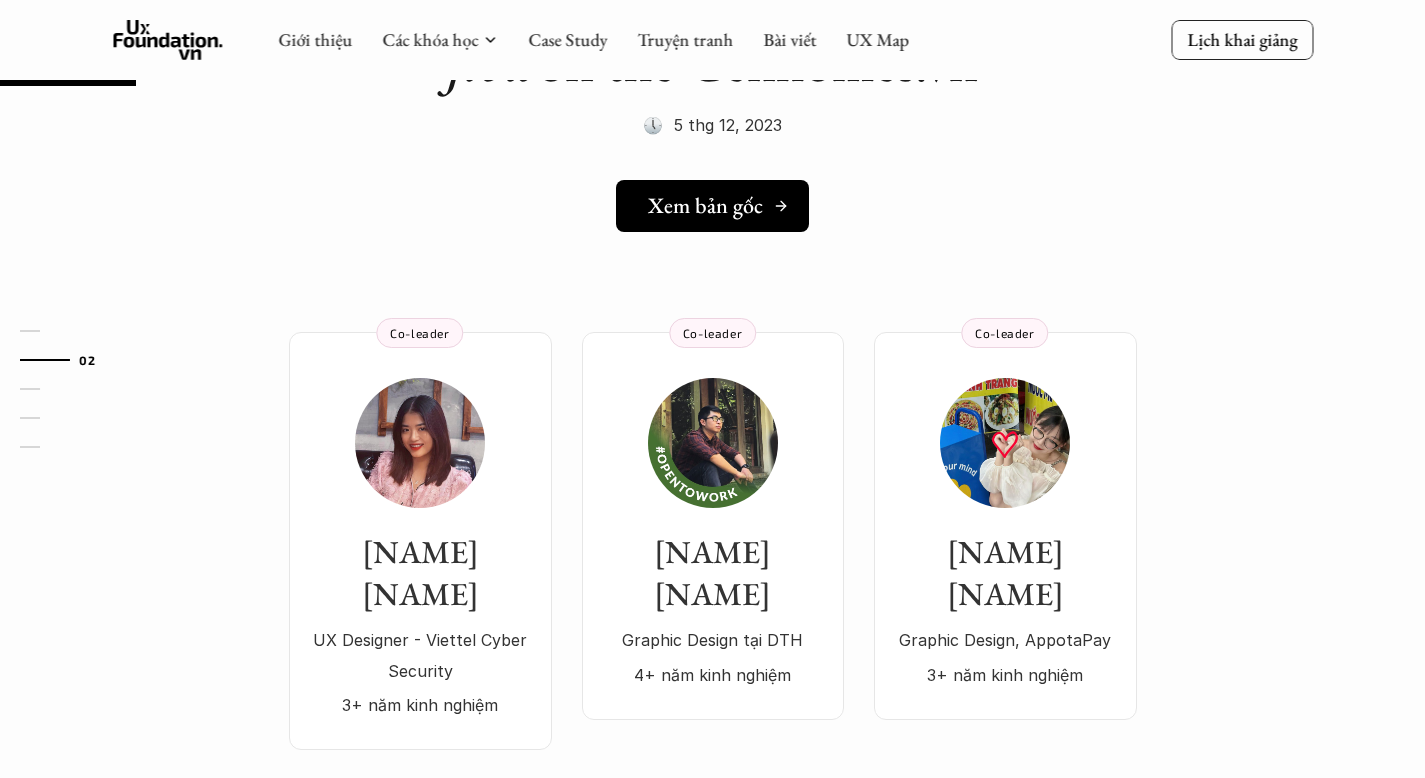 click on "Xem bản gốc" at bounding box center (705, 206) 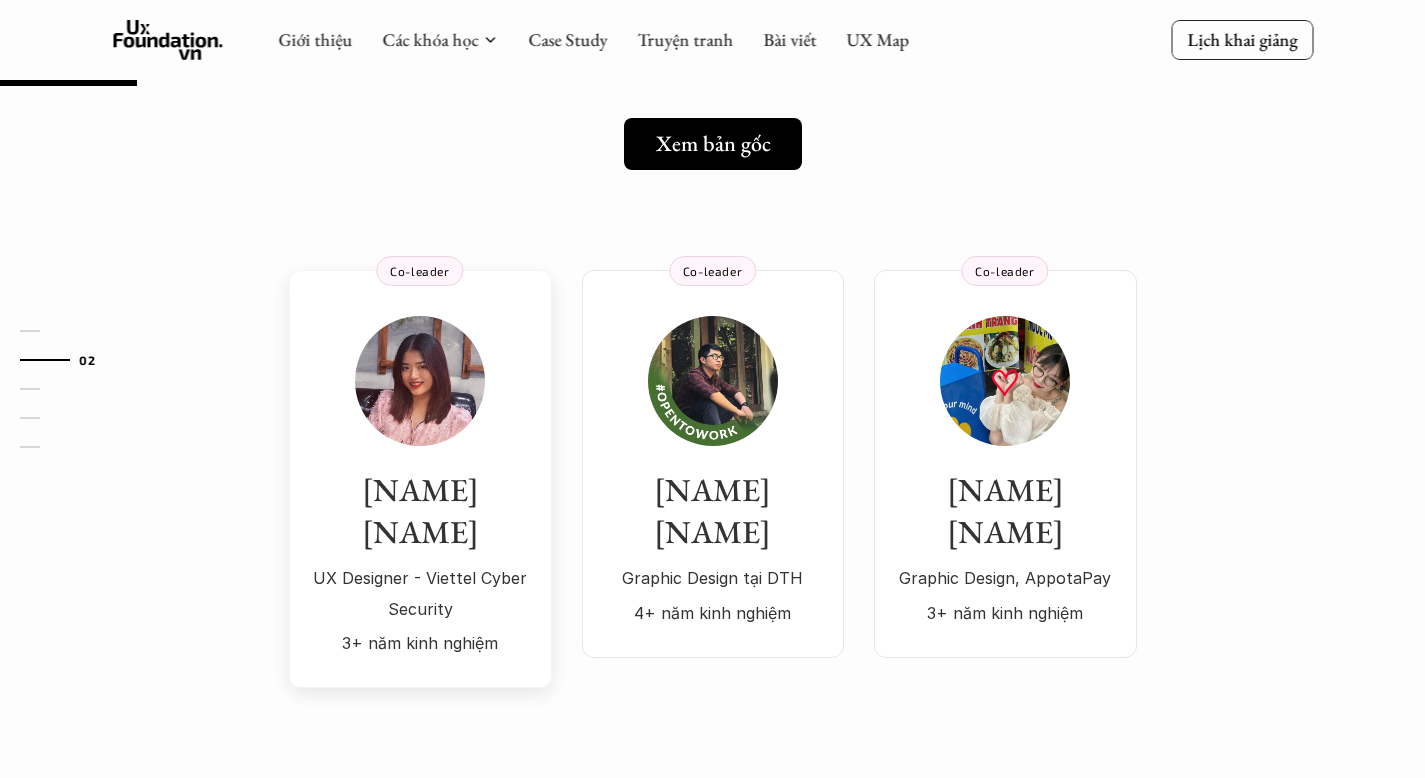 scroll, scrollTop: 375, scrollLeft: 0, axis: vertical 